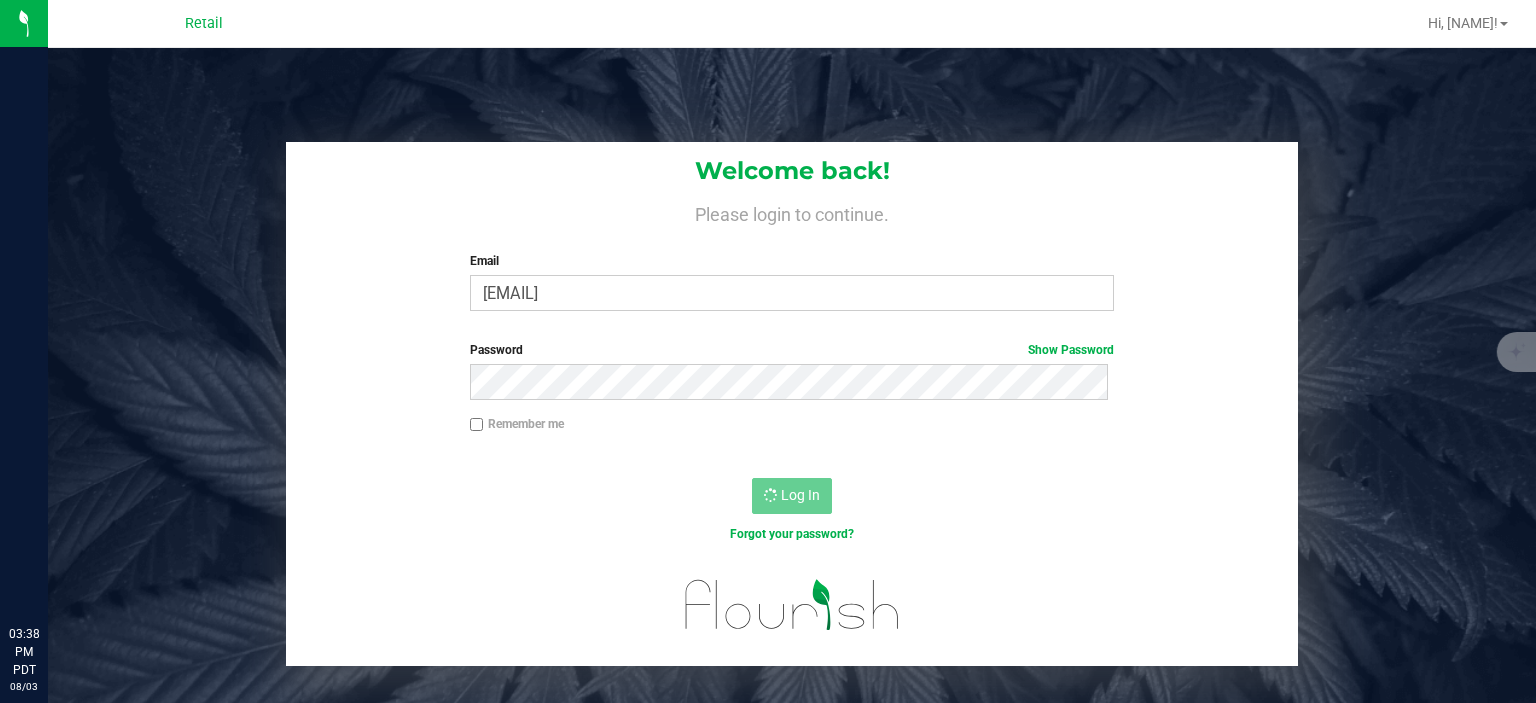 scroll, scrollTop: 0, scrollLeft: 0, axis: both 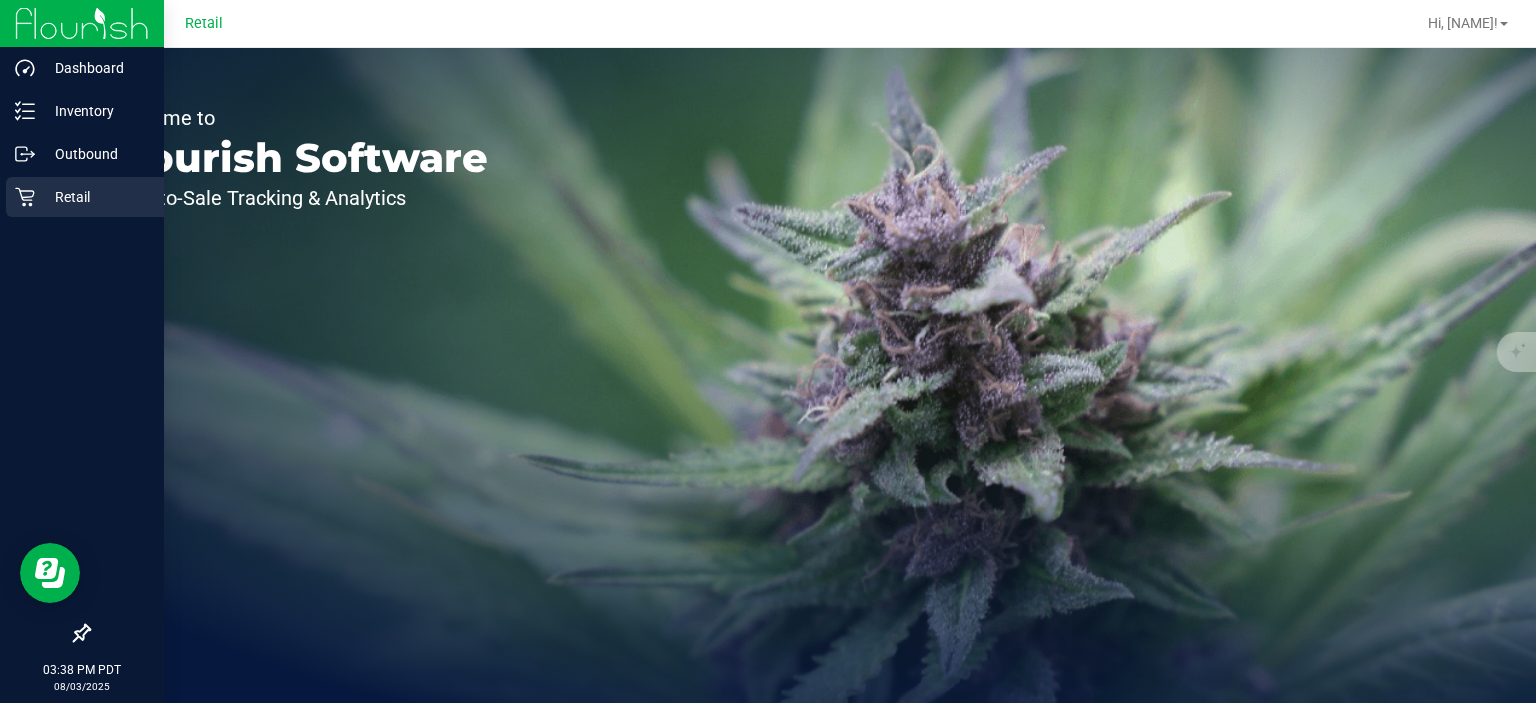 click 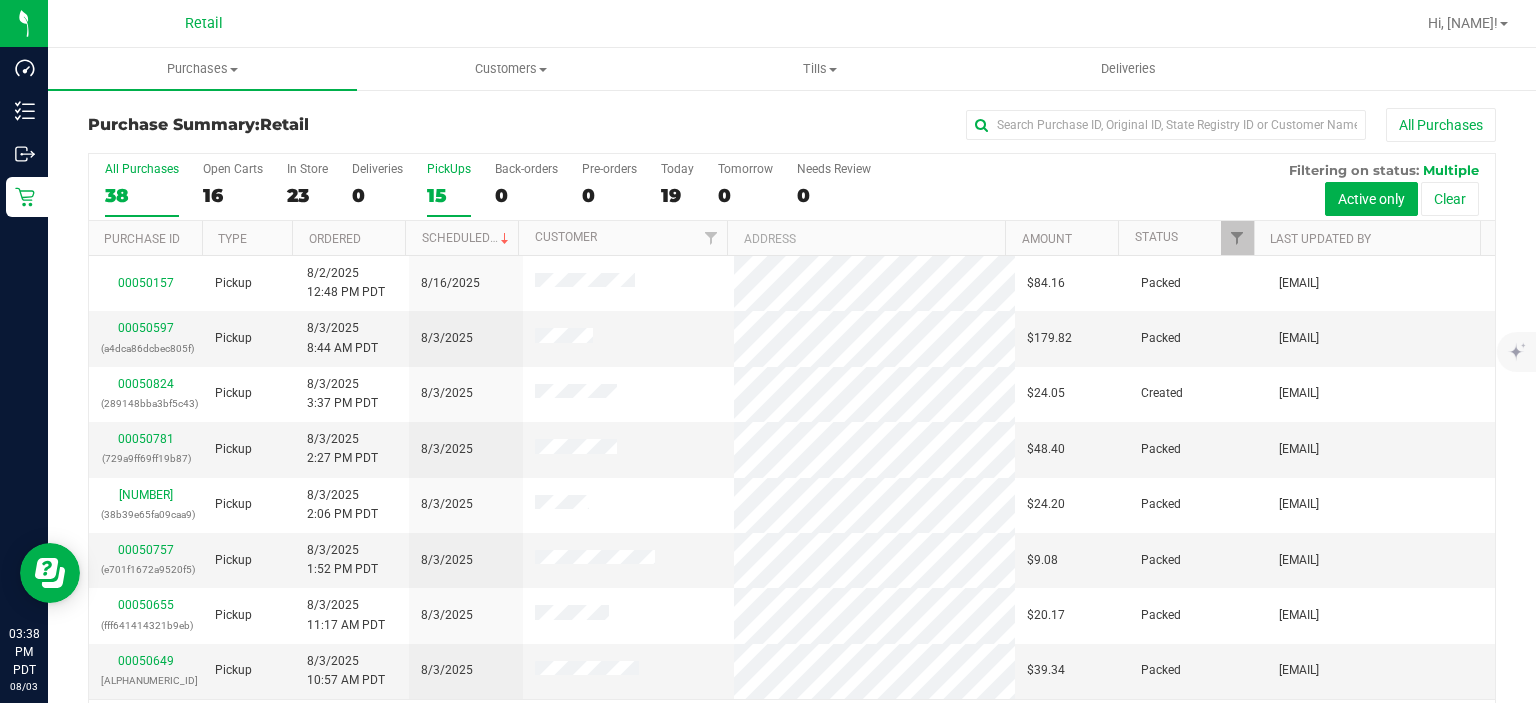 click on "PickUps" at bounding box center [449, 169] 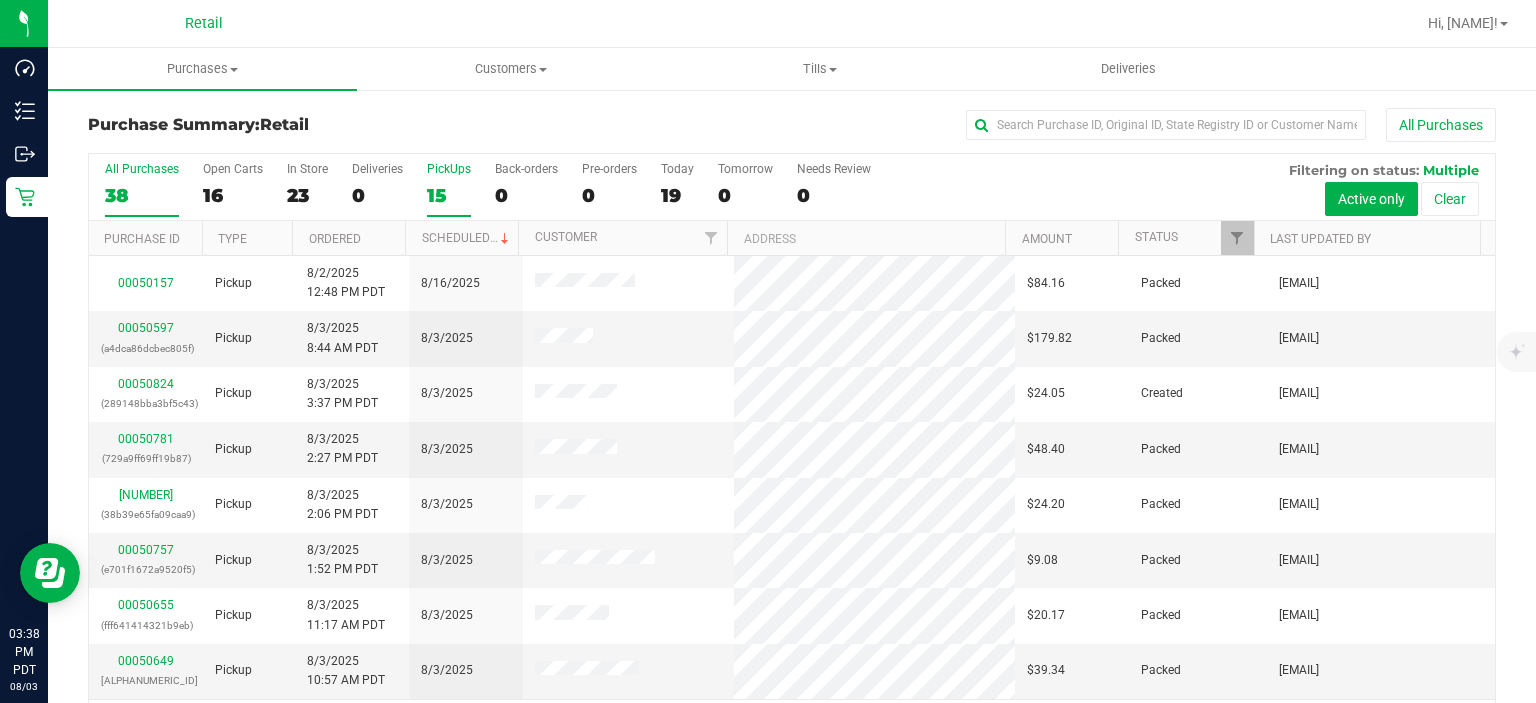 click on "PickUps
15" at bounding box center (0, 0) 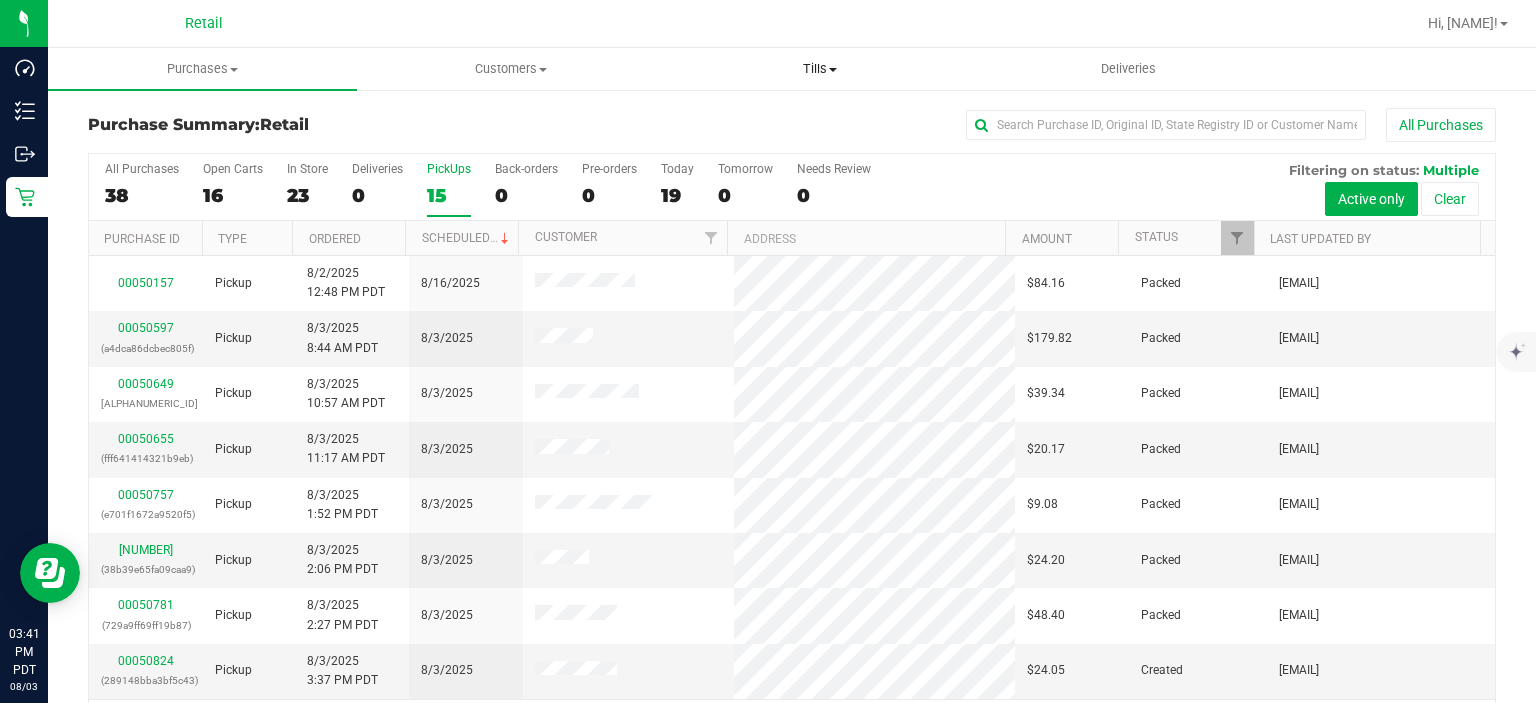 click on "Tills" at bounding box center [819, 69] 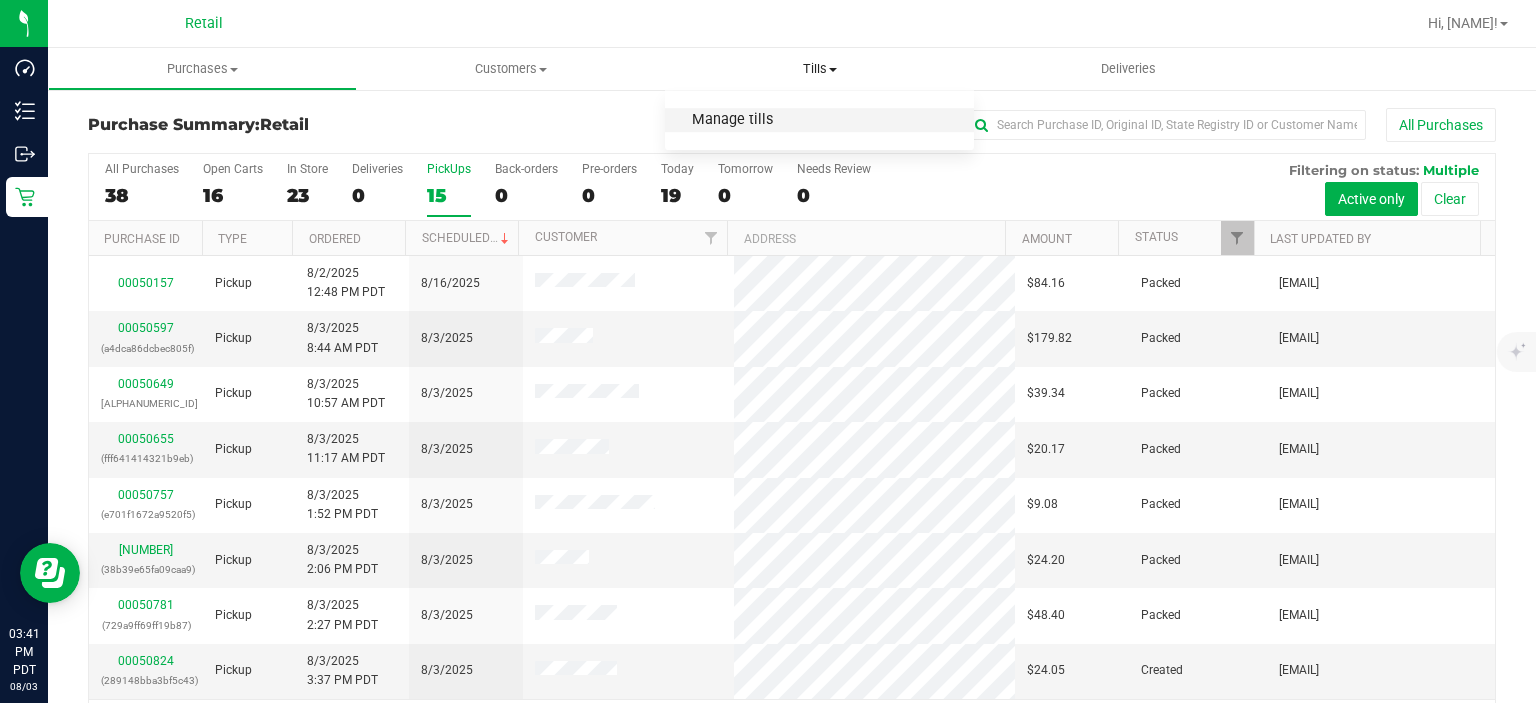 click on "Manage tills" at bounding box center (732, 120) 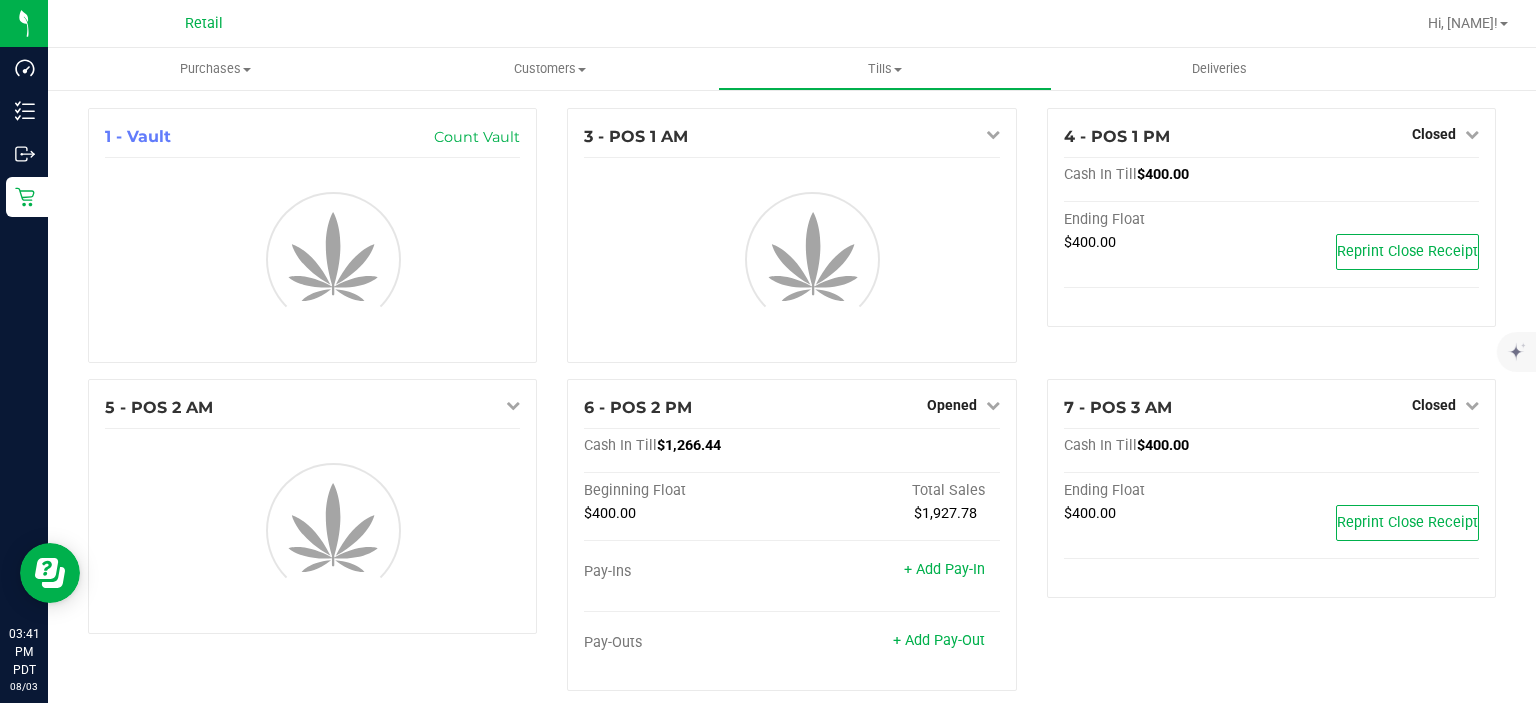 scroll, scrollTop: 445, scrollLeft: 0, axis: vertical 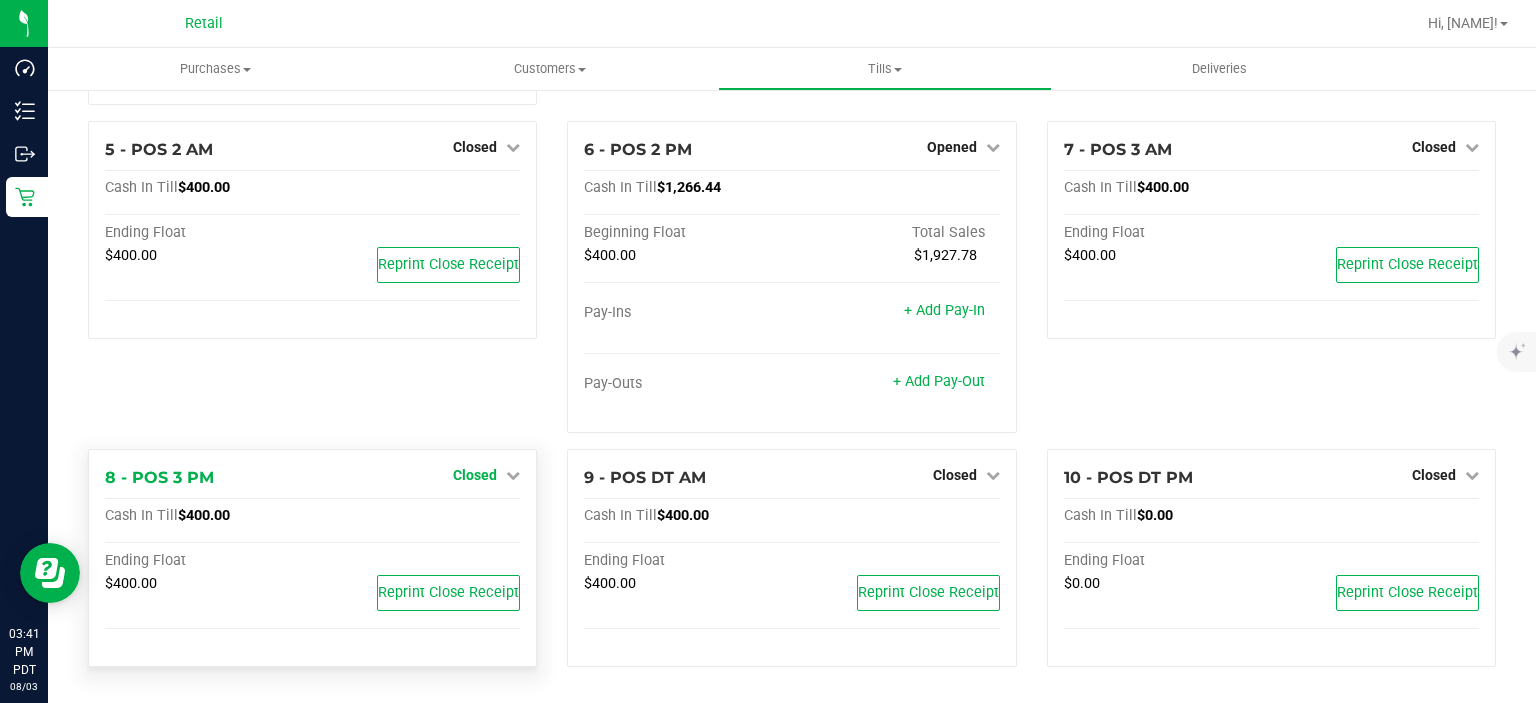 click on "Closed" at bounding box center (475, 475) 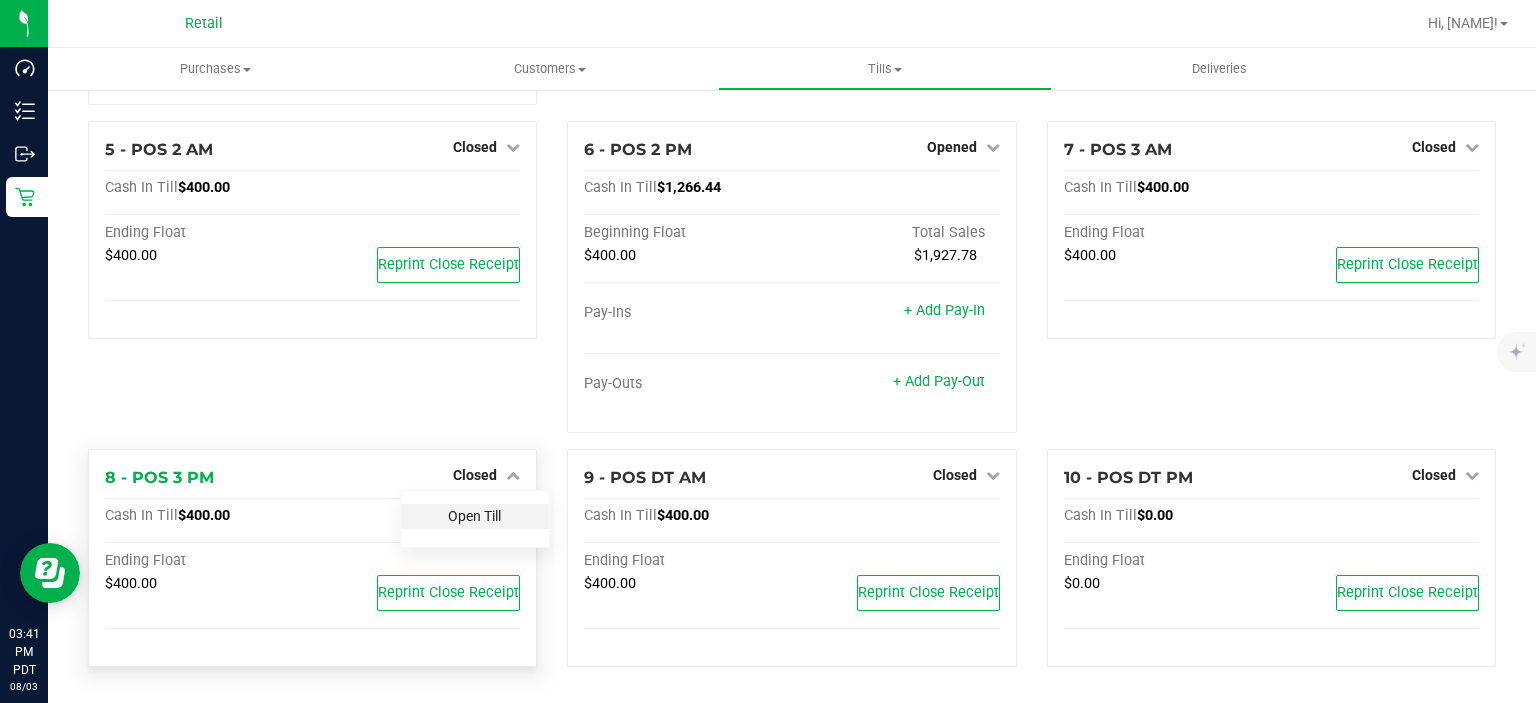 click on "Open Till" at bounding box center (474, 516) 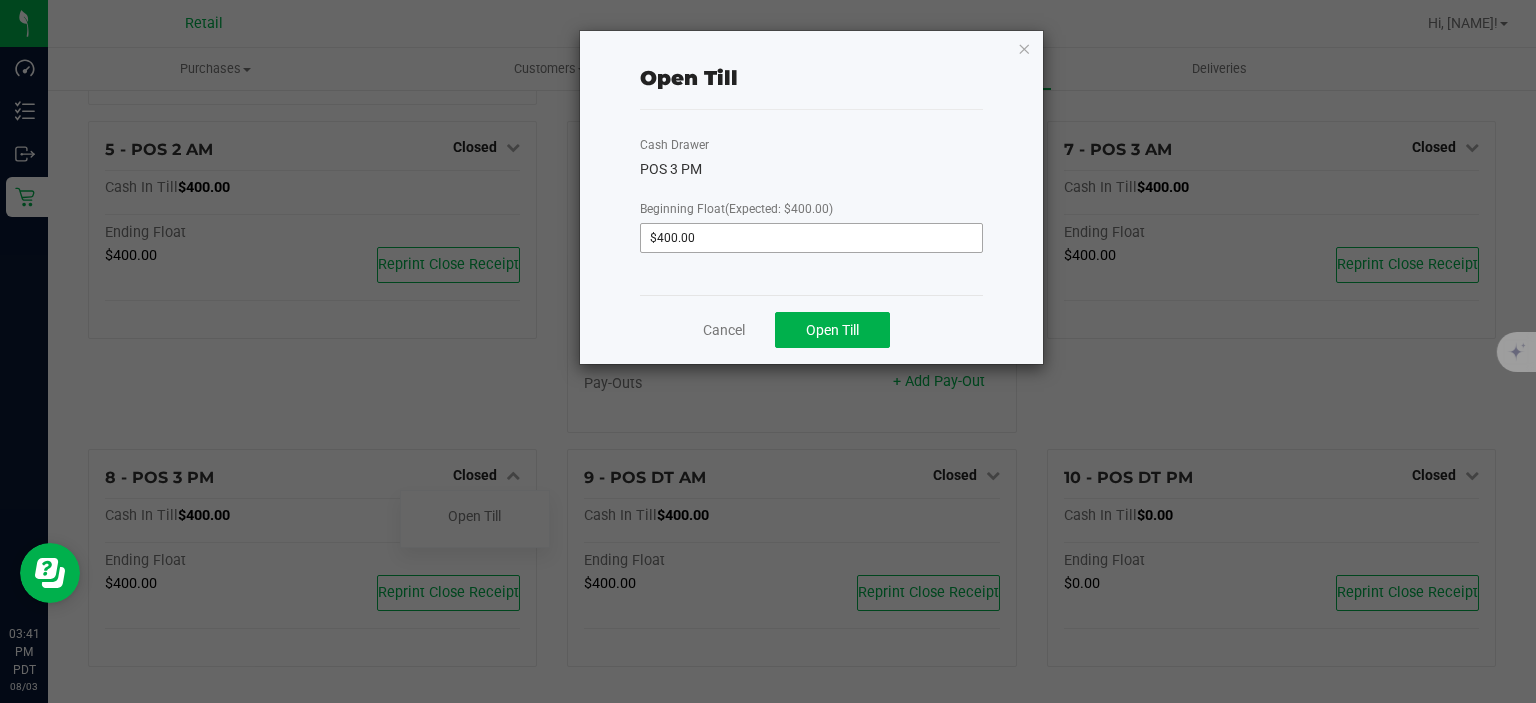 click on "$400.00" at bounding box center (811, 238) 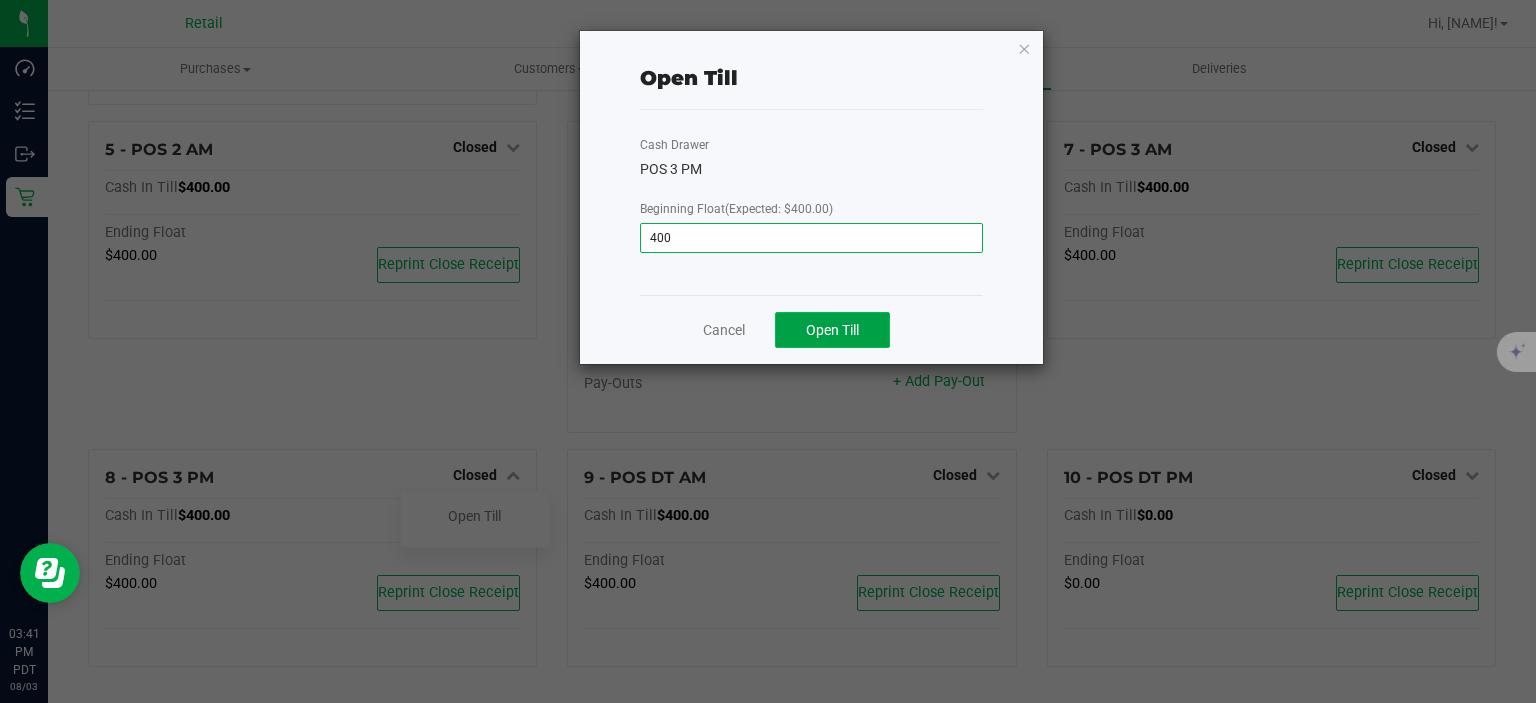 click on "Open Till" 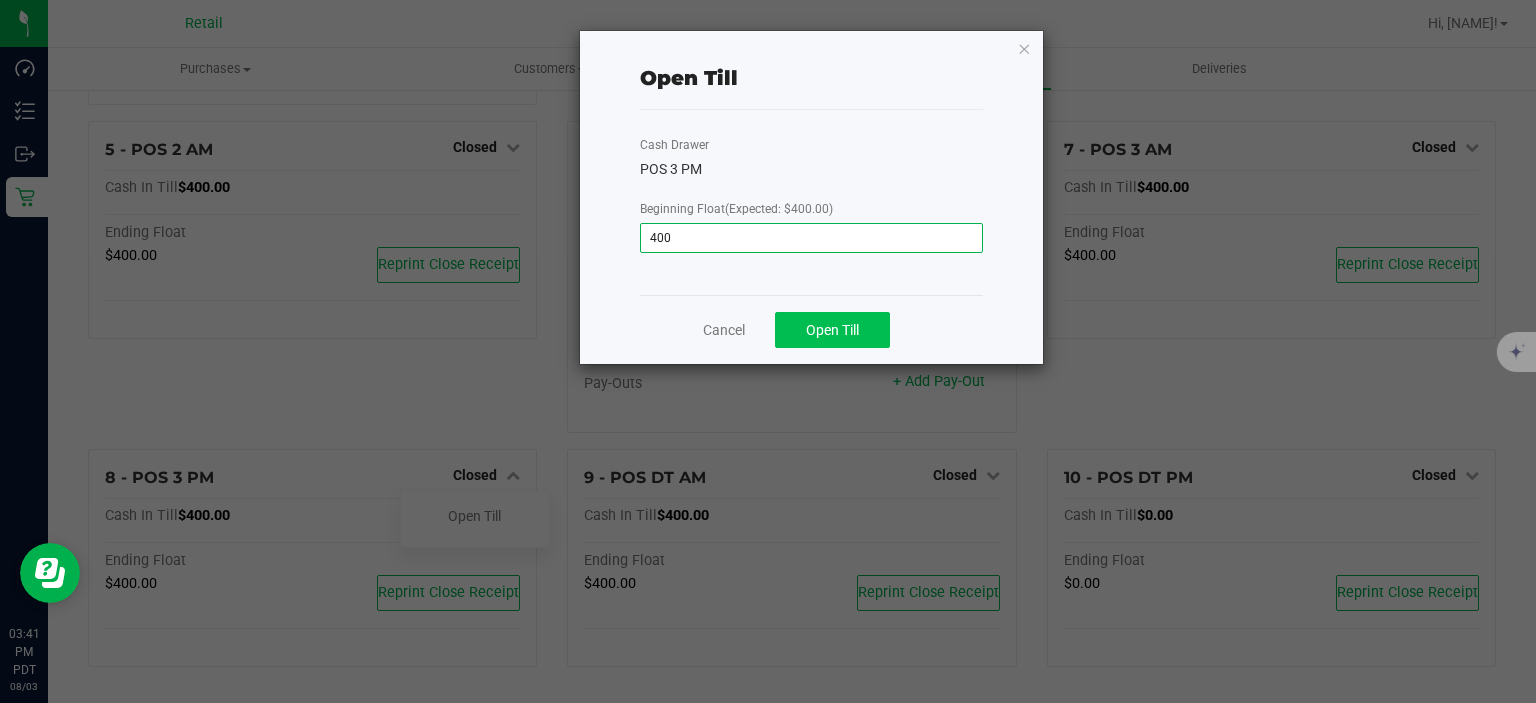 type on "$400.00" 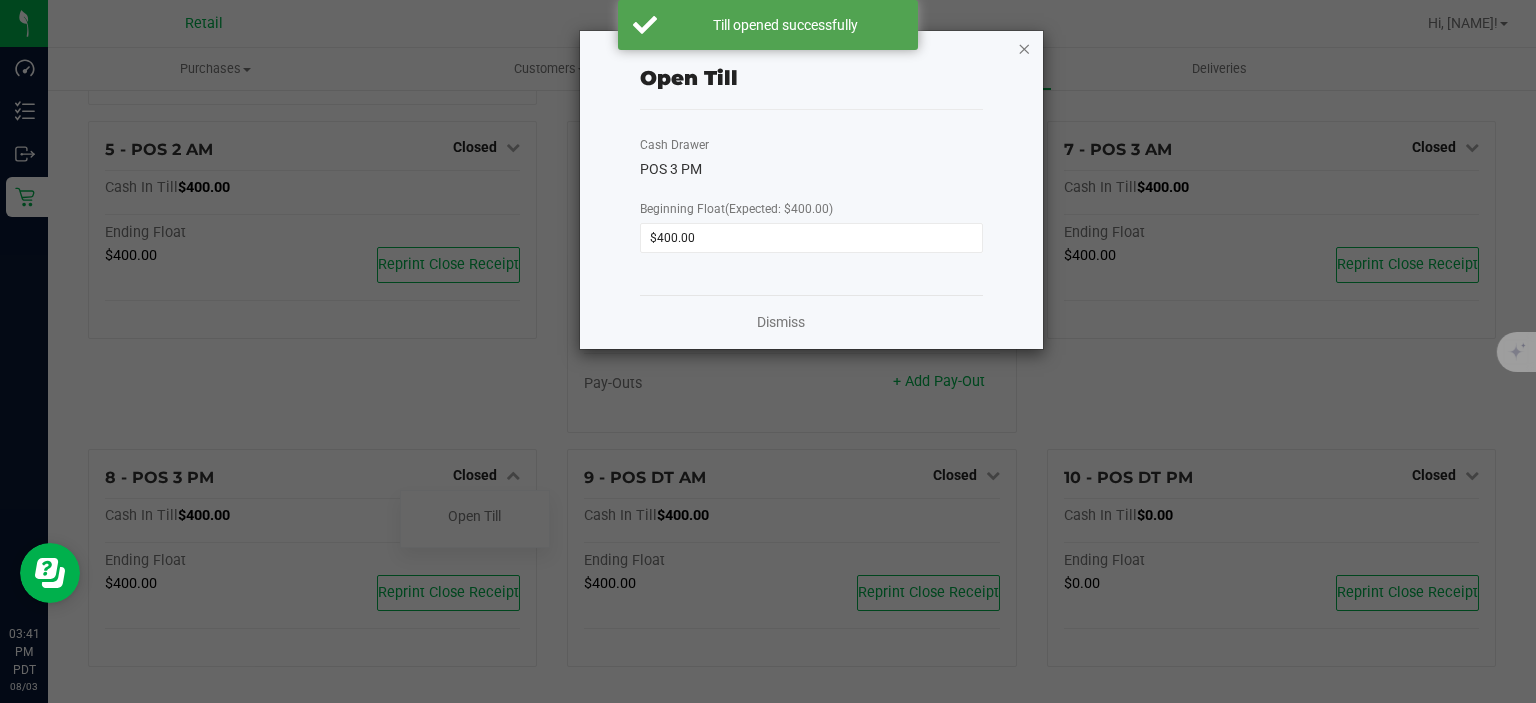 click 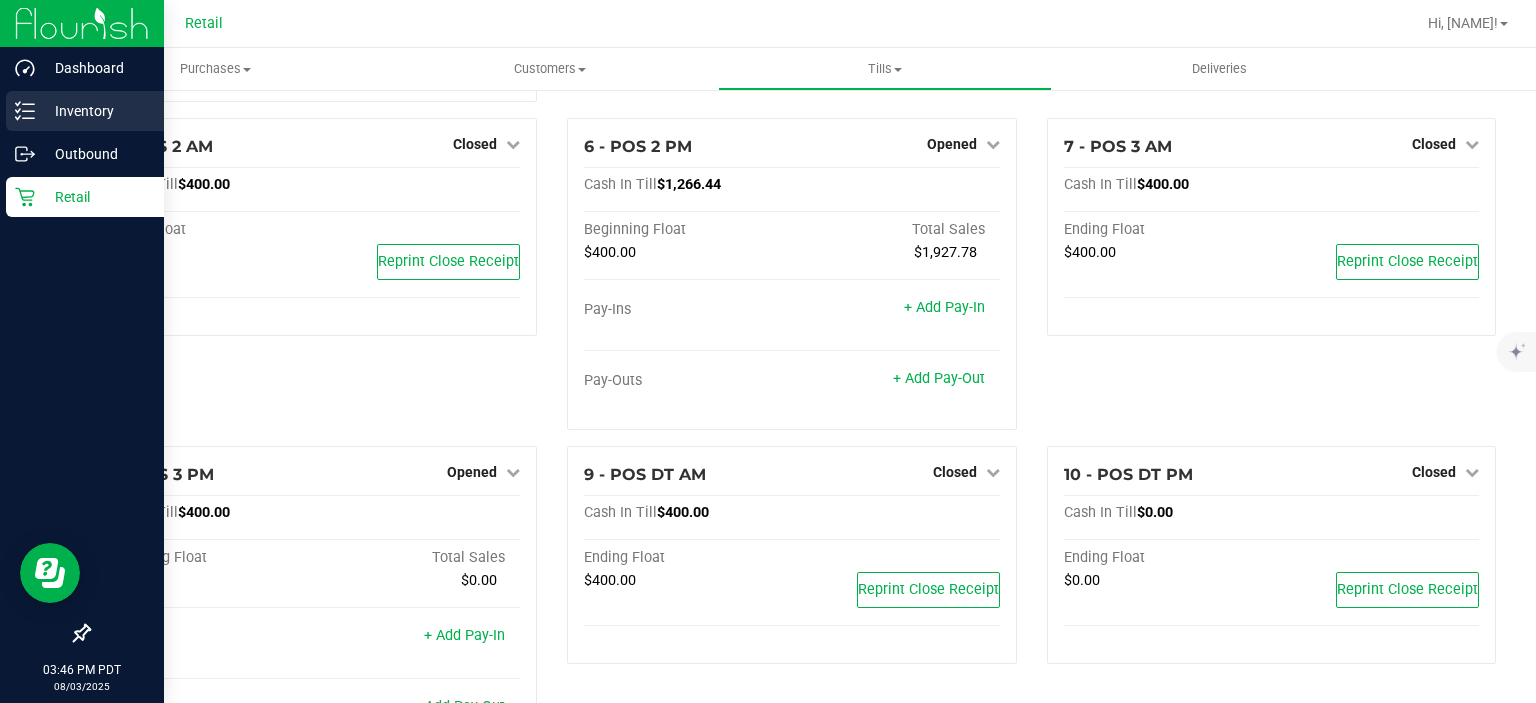 click 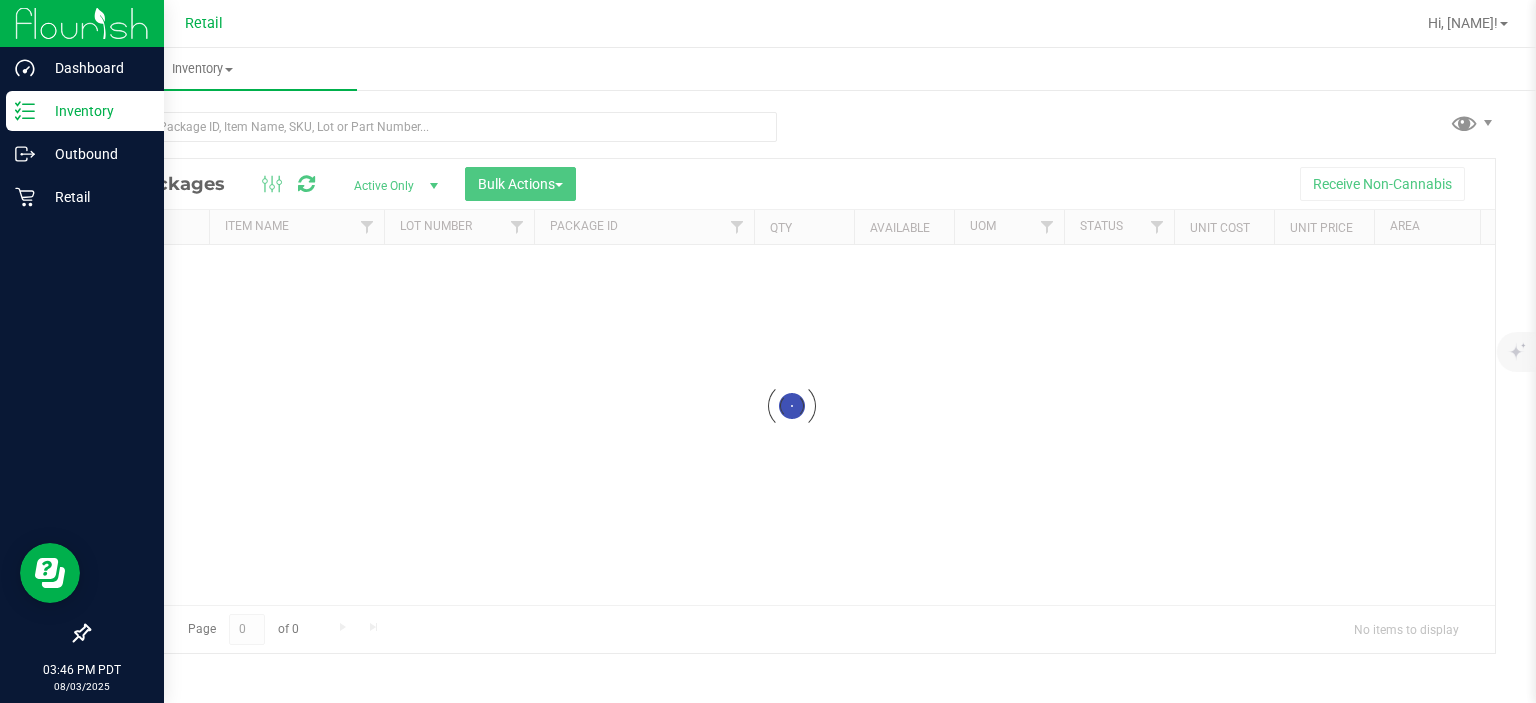 scroll, scrollTop: 0, scrollLeft: 0, axis: both 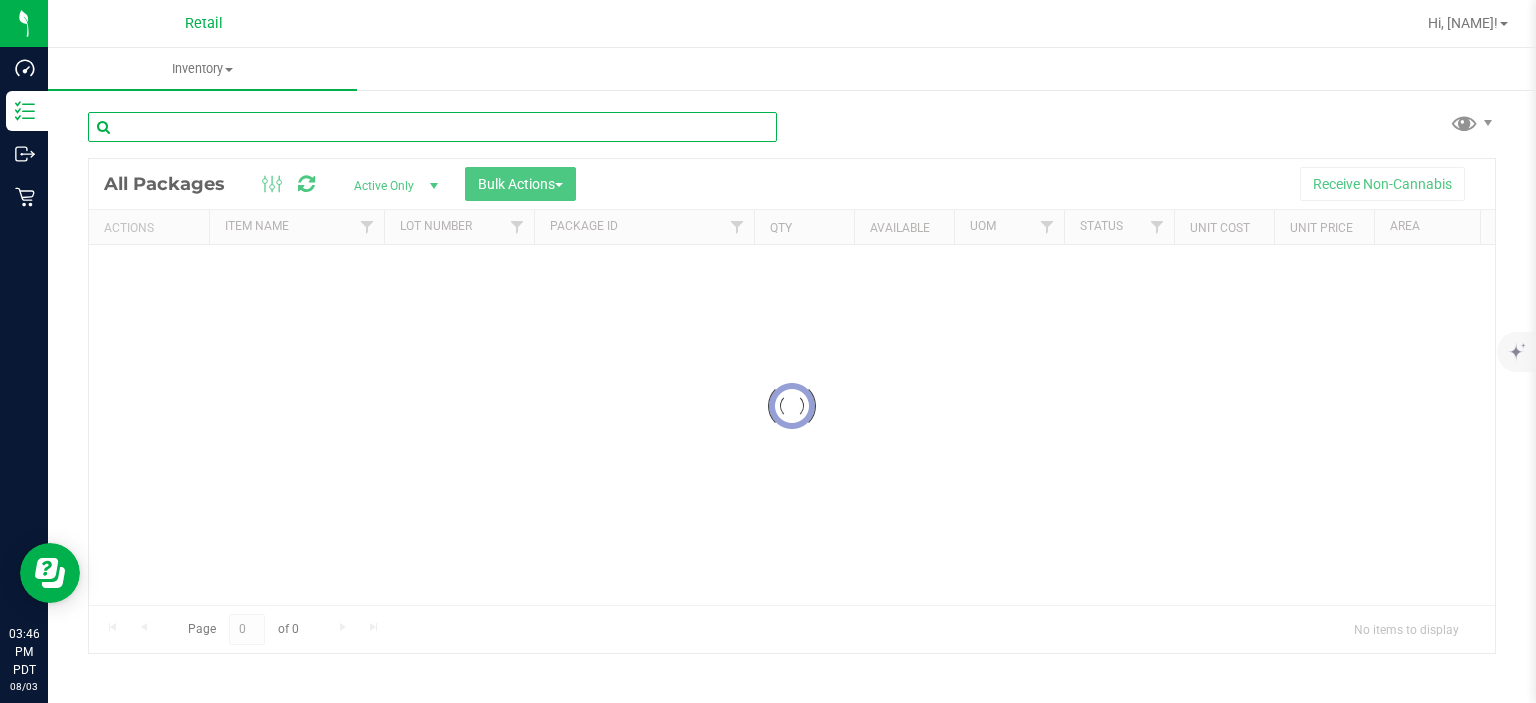click at bounding box center [432, 127] 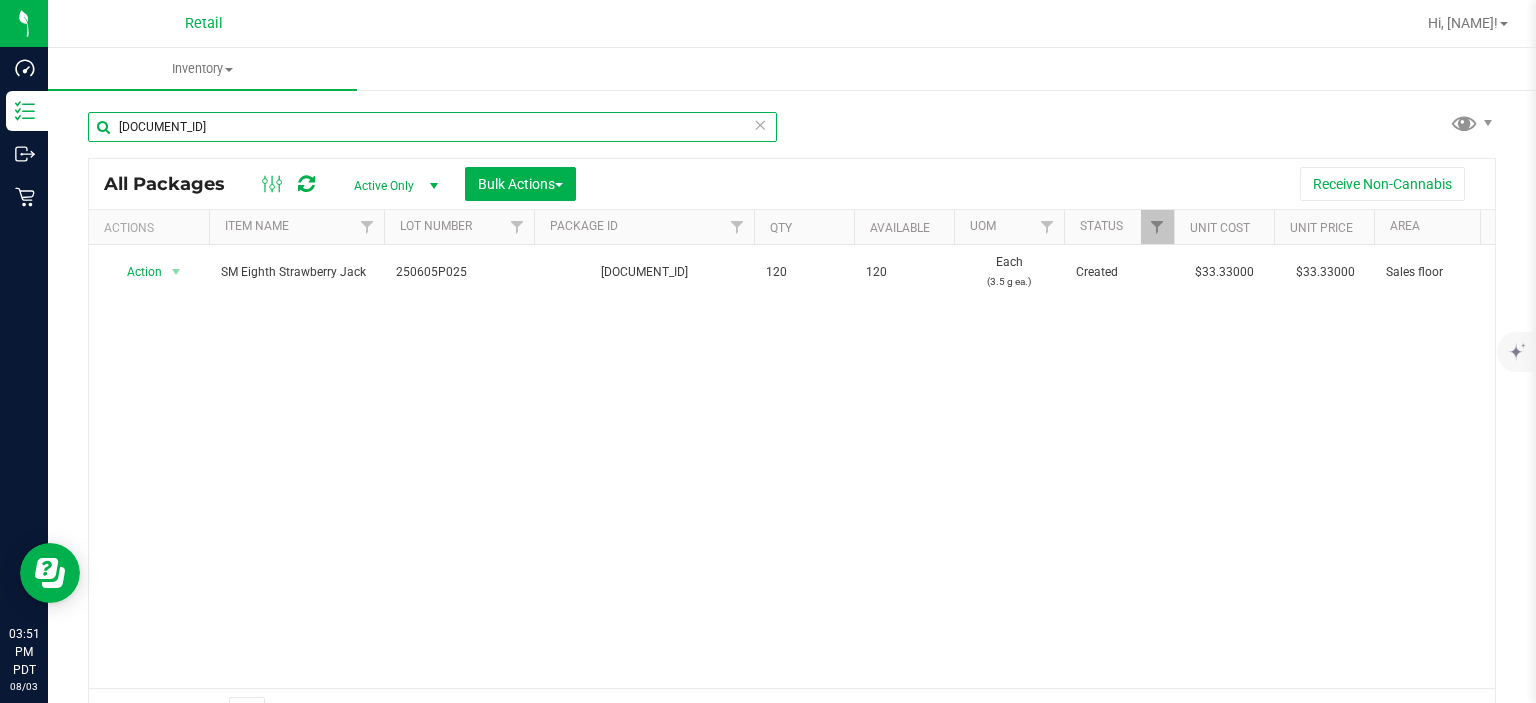 type on "[DOCUMENT_ID]" 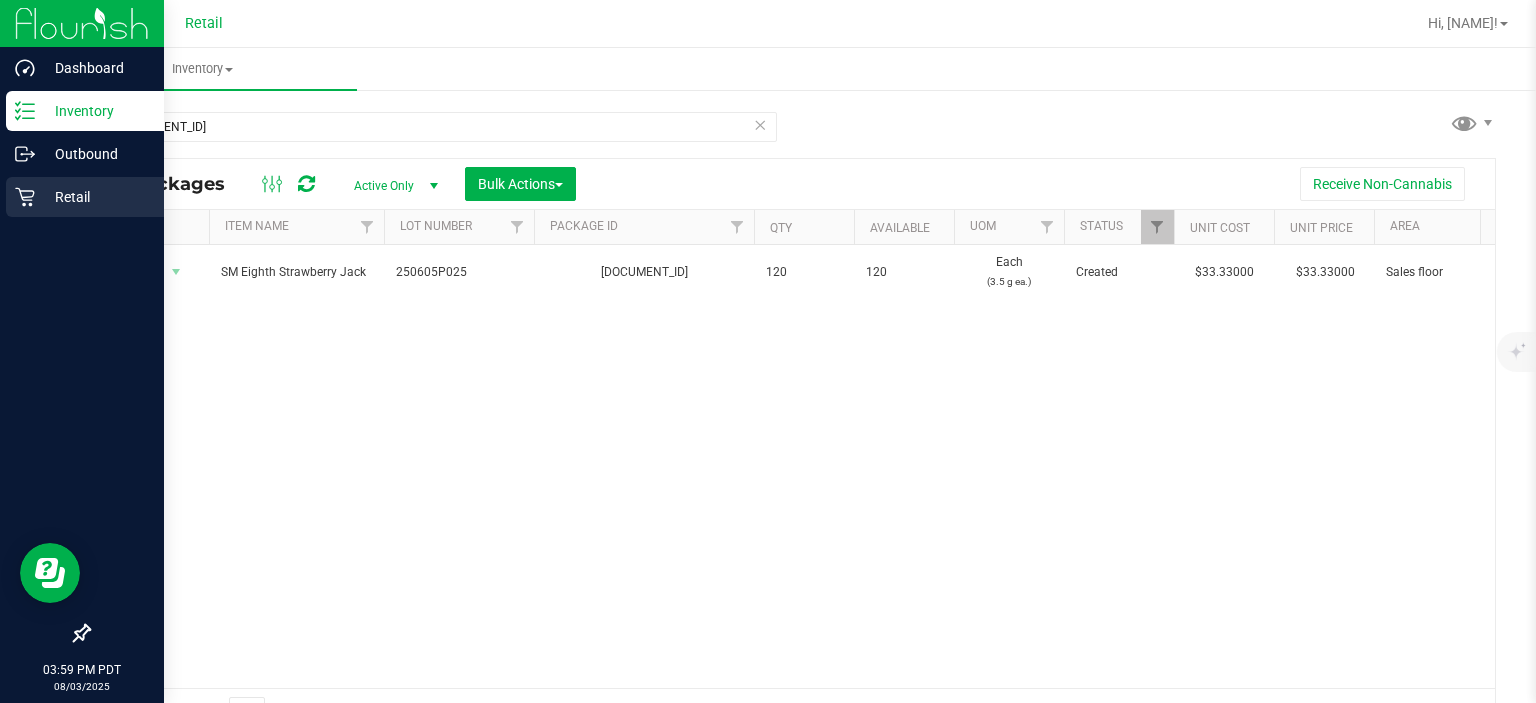 click on "Retail" at bounding box center [85, 197] 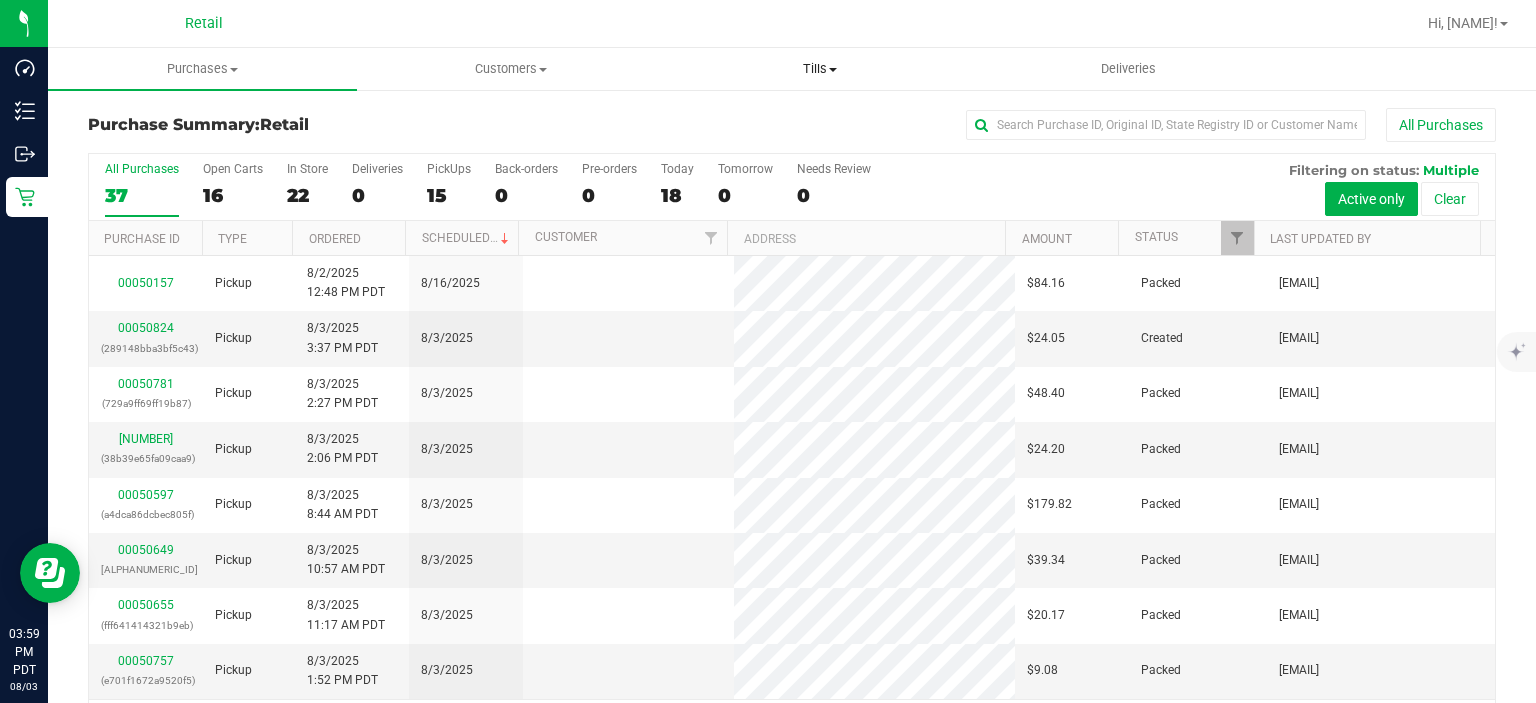 click on "Tills" at bounding box center [819, 69] 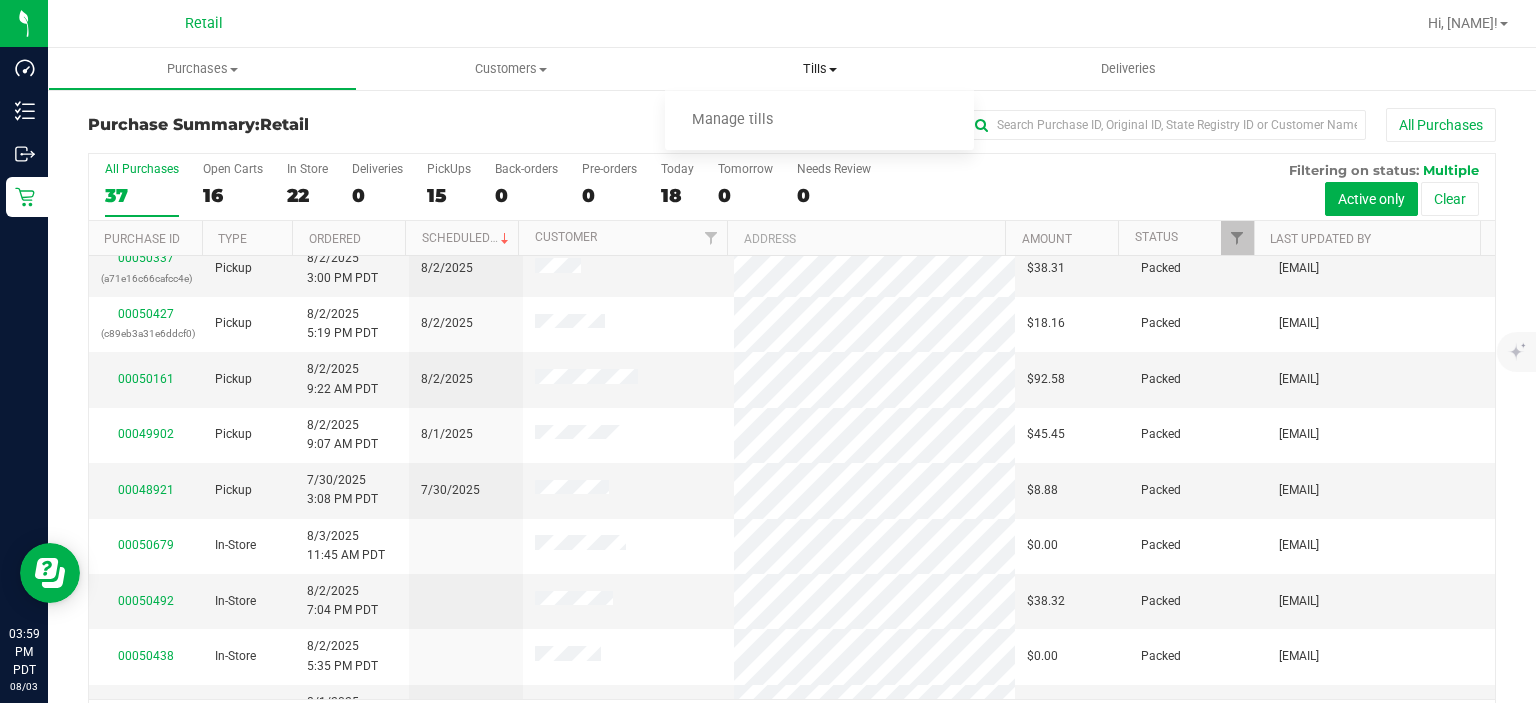 scroll, scrollTop: 660, scrollLeft: 0, axis: vertical 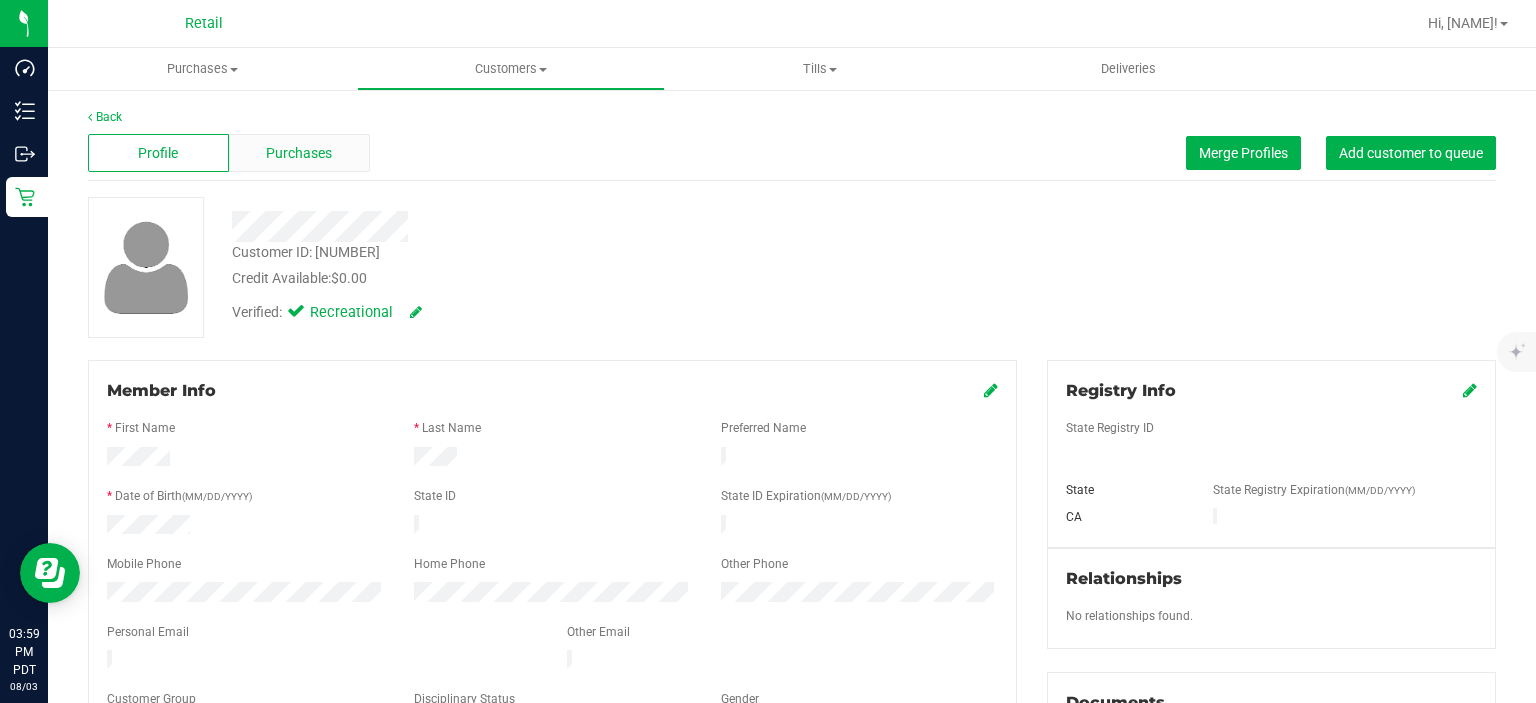 click on "Purchases" at bounding box center (299, 153) 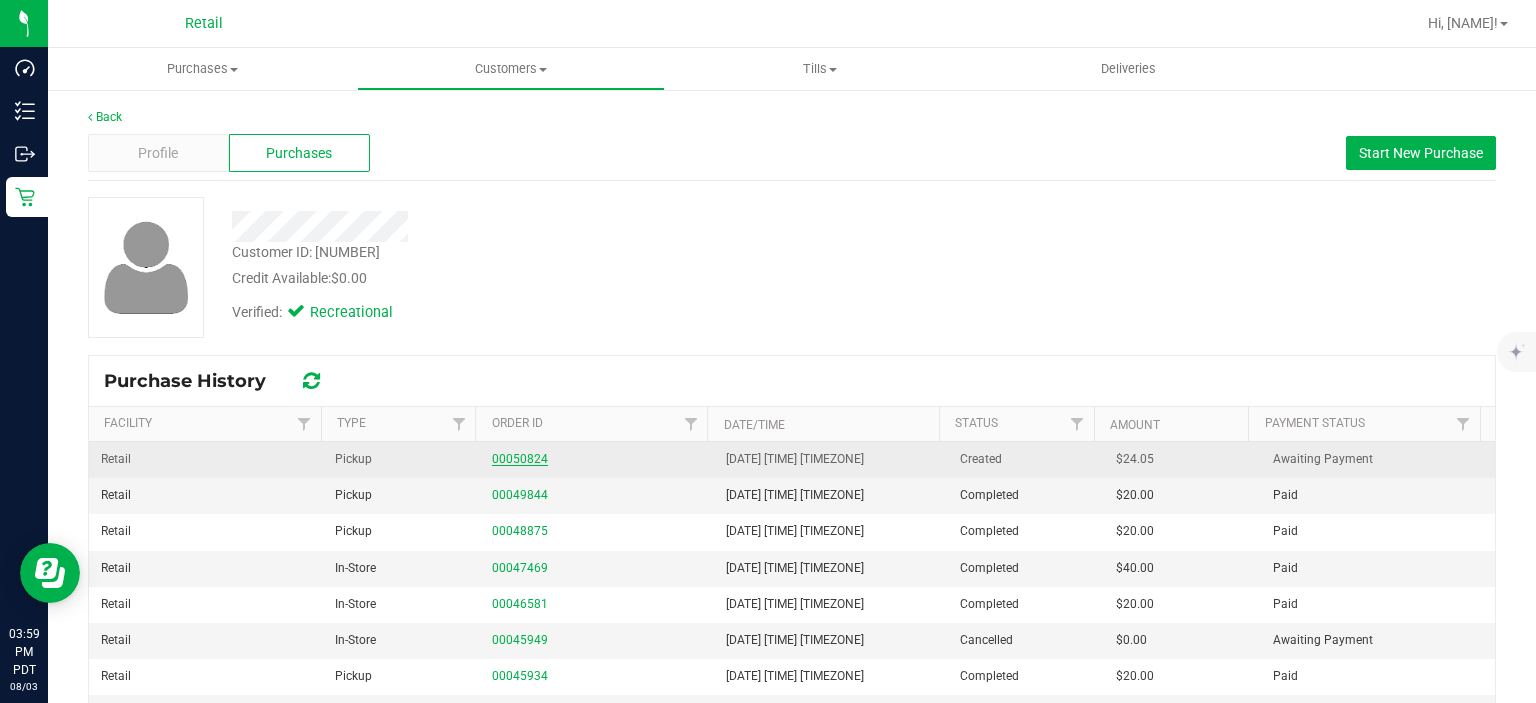 click on "00050824" at bounding box center (520, 459) 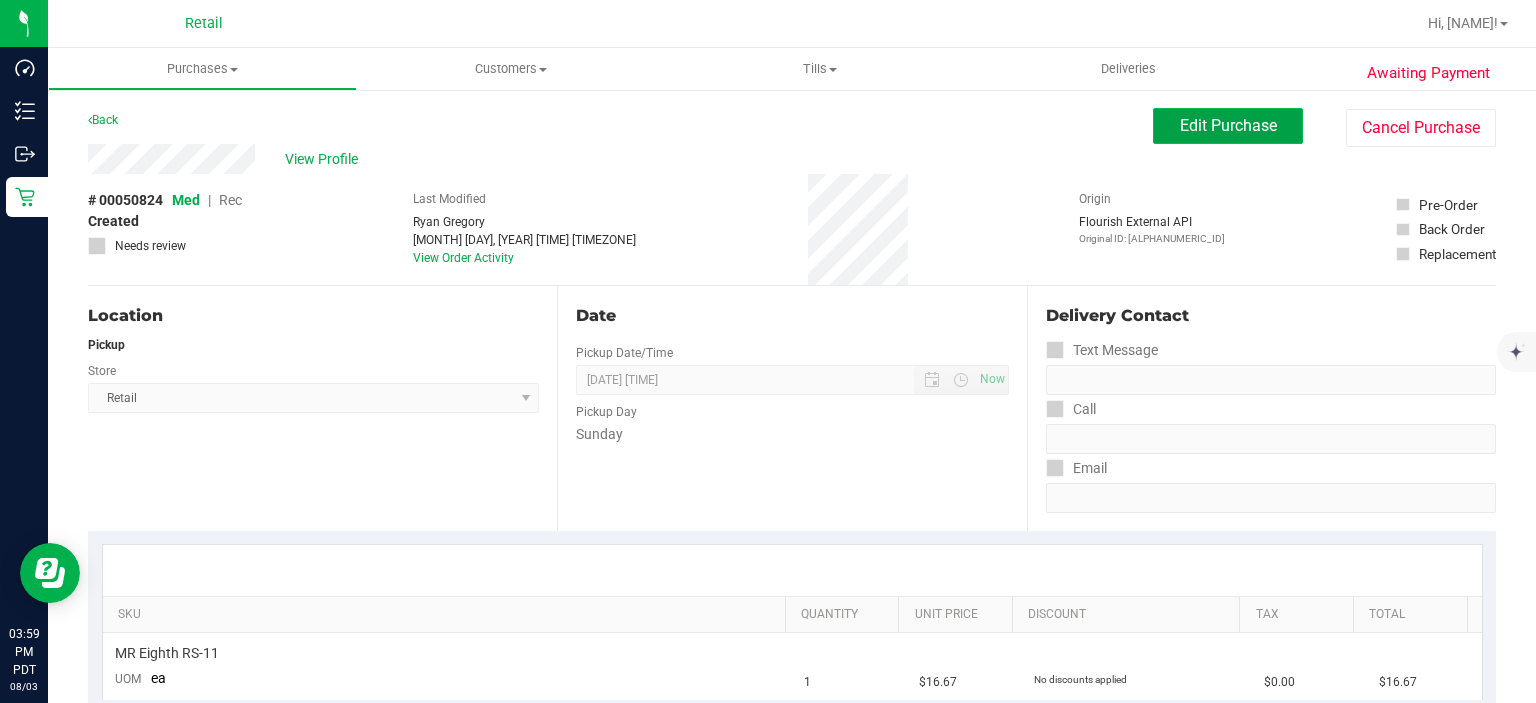 click on "Edit Purchase" at bounding box center [1228, 125] 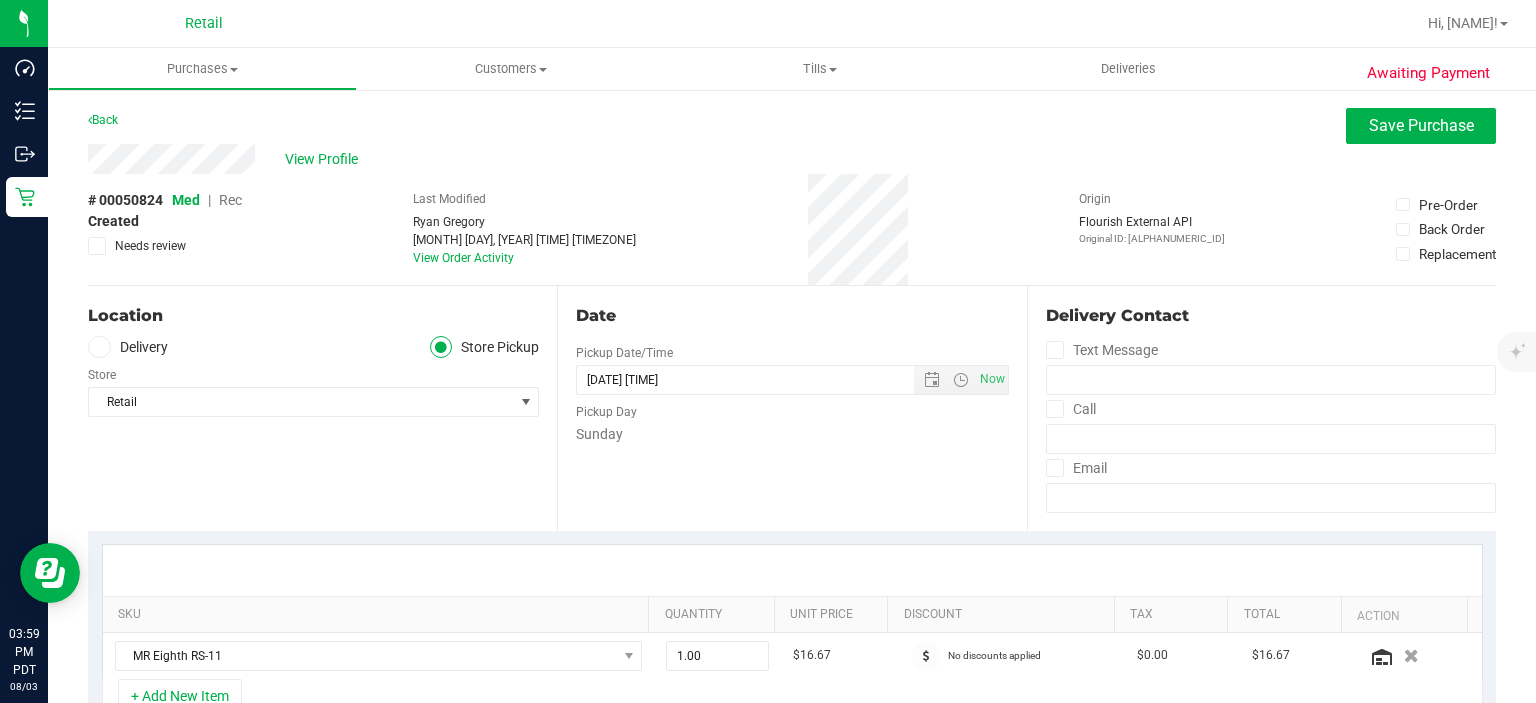 click on "Rec" at bounding box center (230, 200) 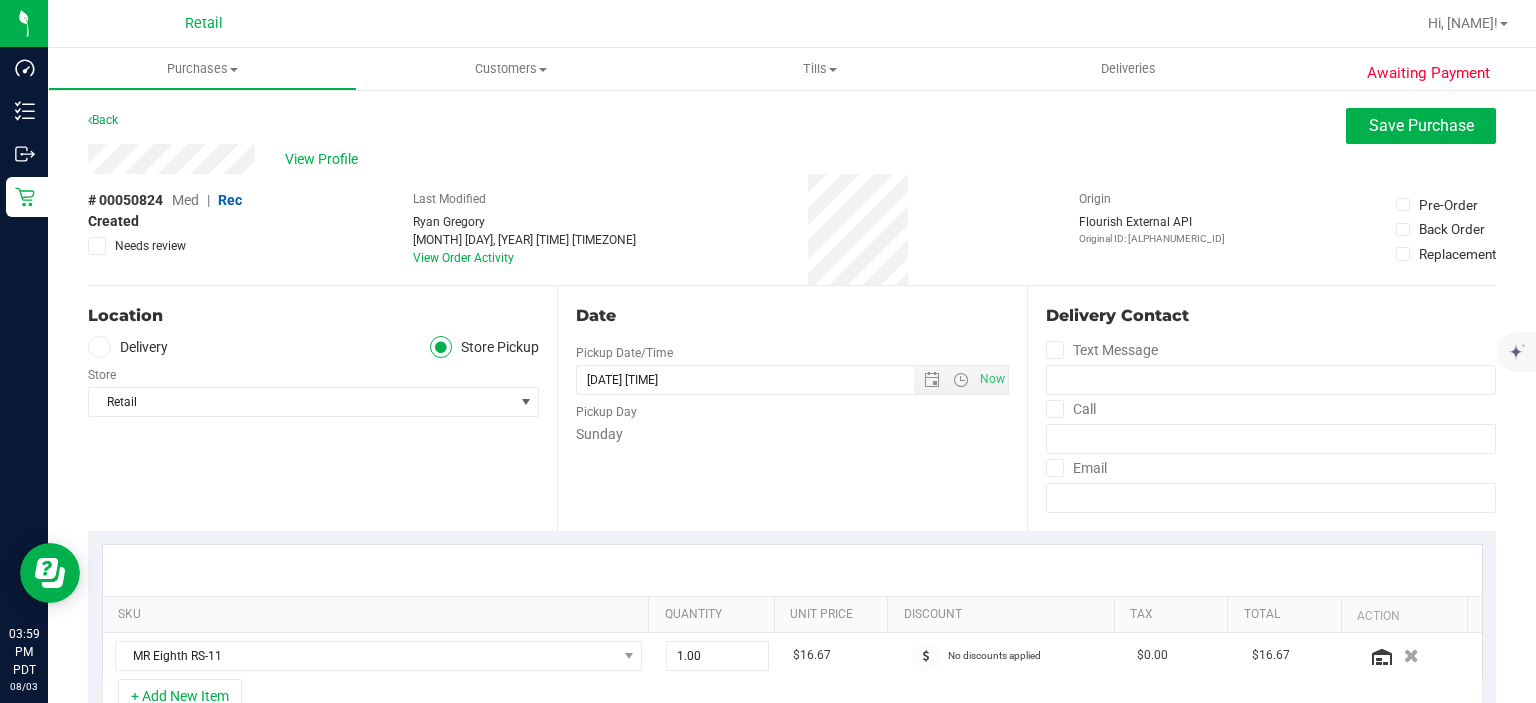 click on "Rec" at bounding box center [230, 200] 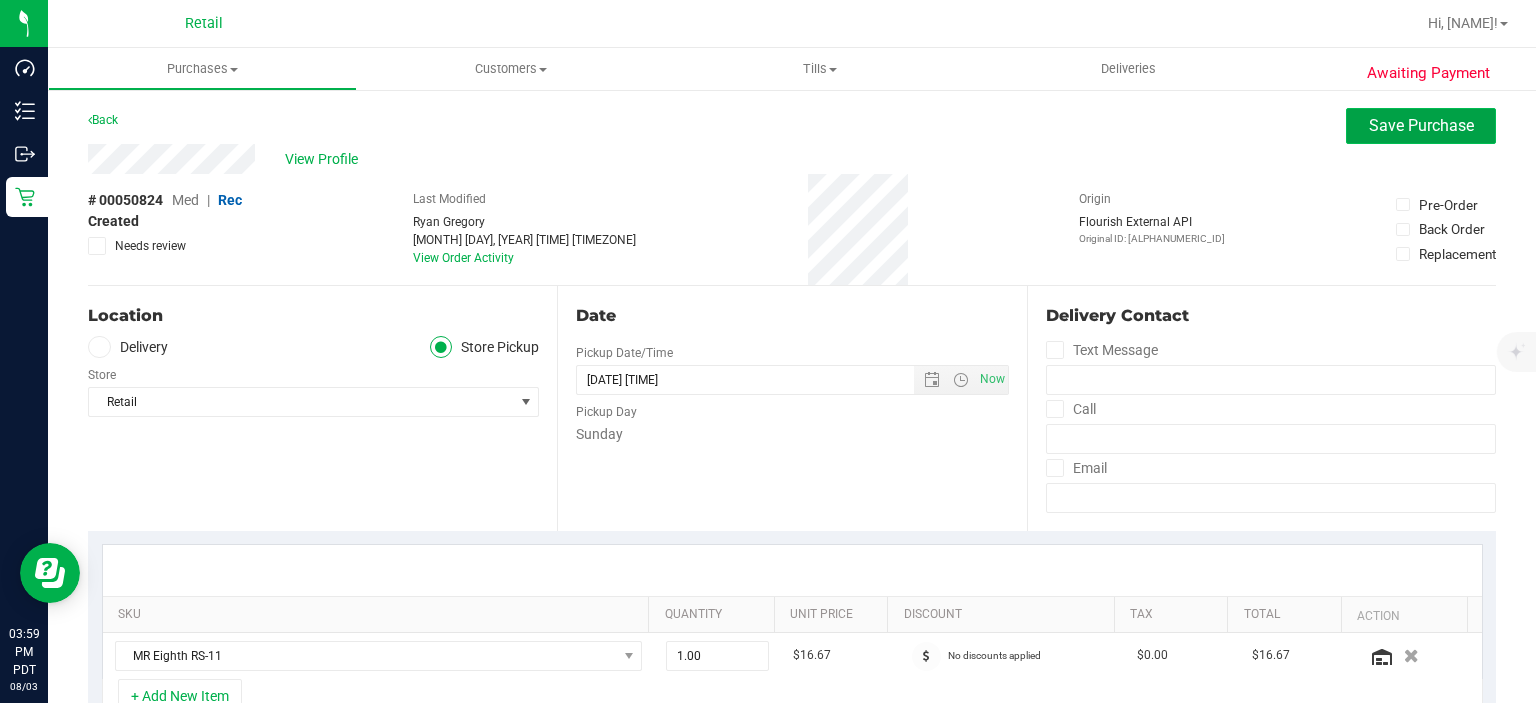 click on "Save Purchase" at bounding box center (1421, 125) 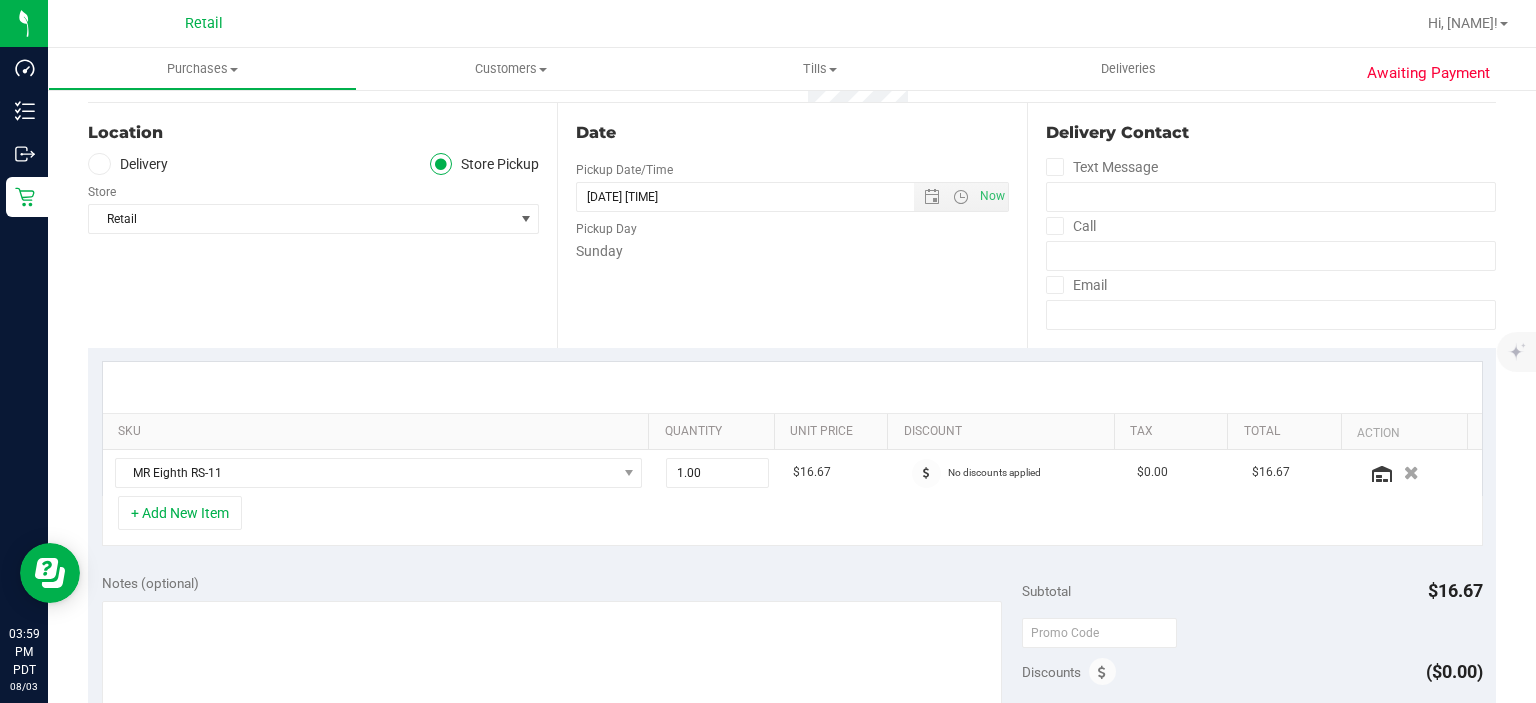scroll, scrollTop: 219, scrollLeft: 0, axis: vertical 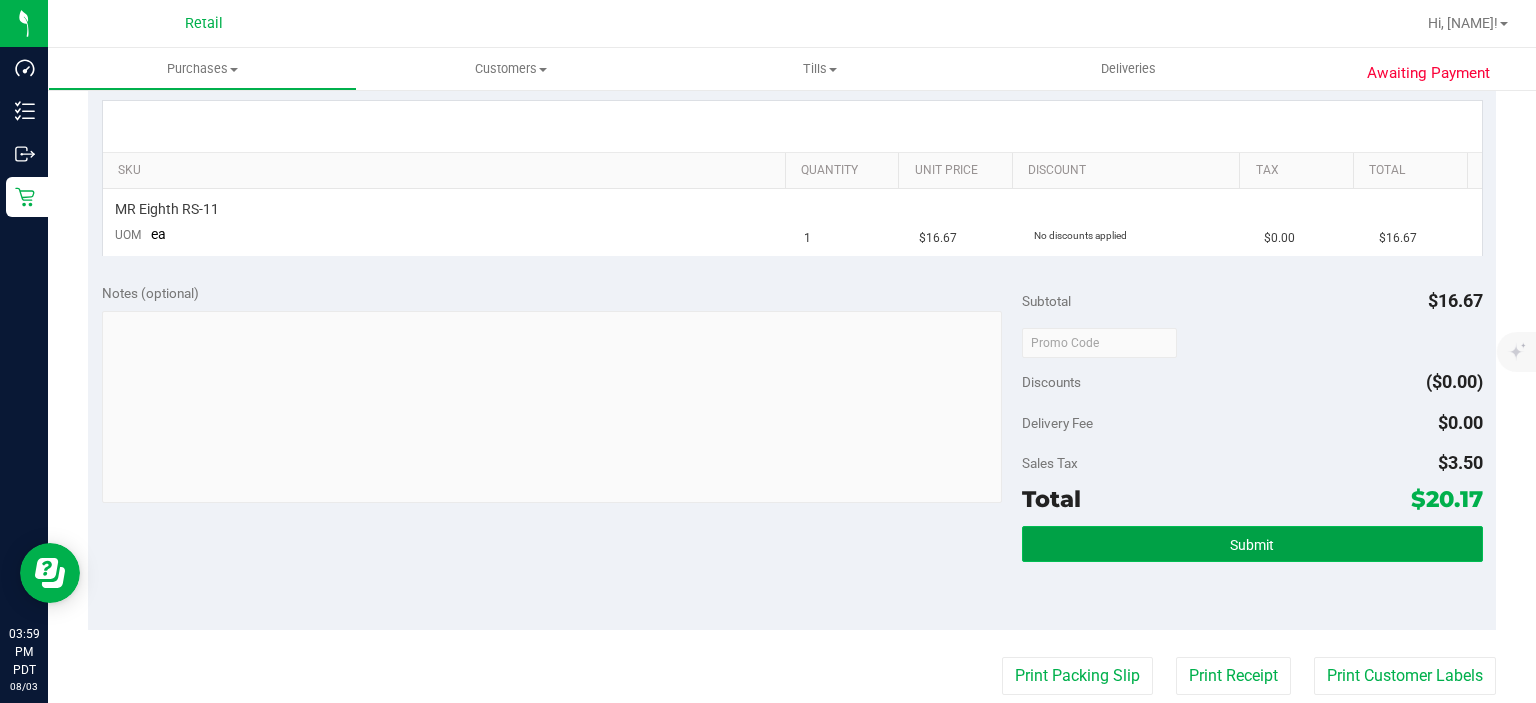 click on "Submit" at bounding box center [1252, 544] 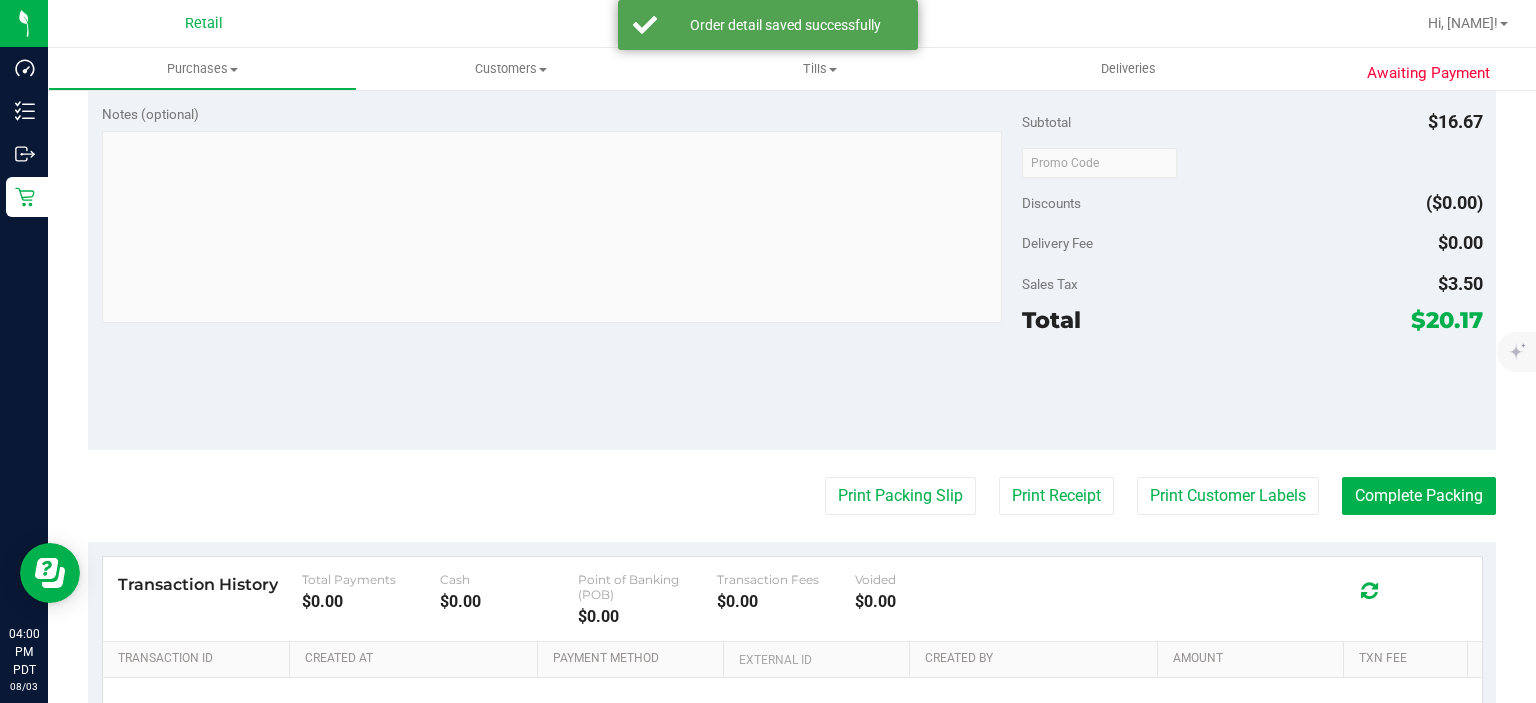 scroll, scrollTop: 897, scrollLeft: 0, axis: vertical 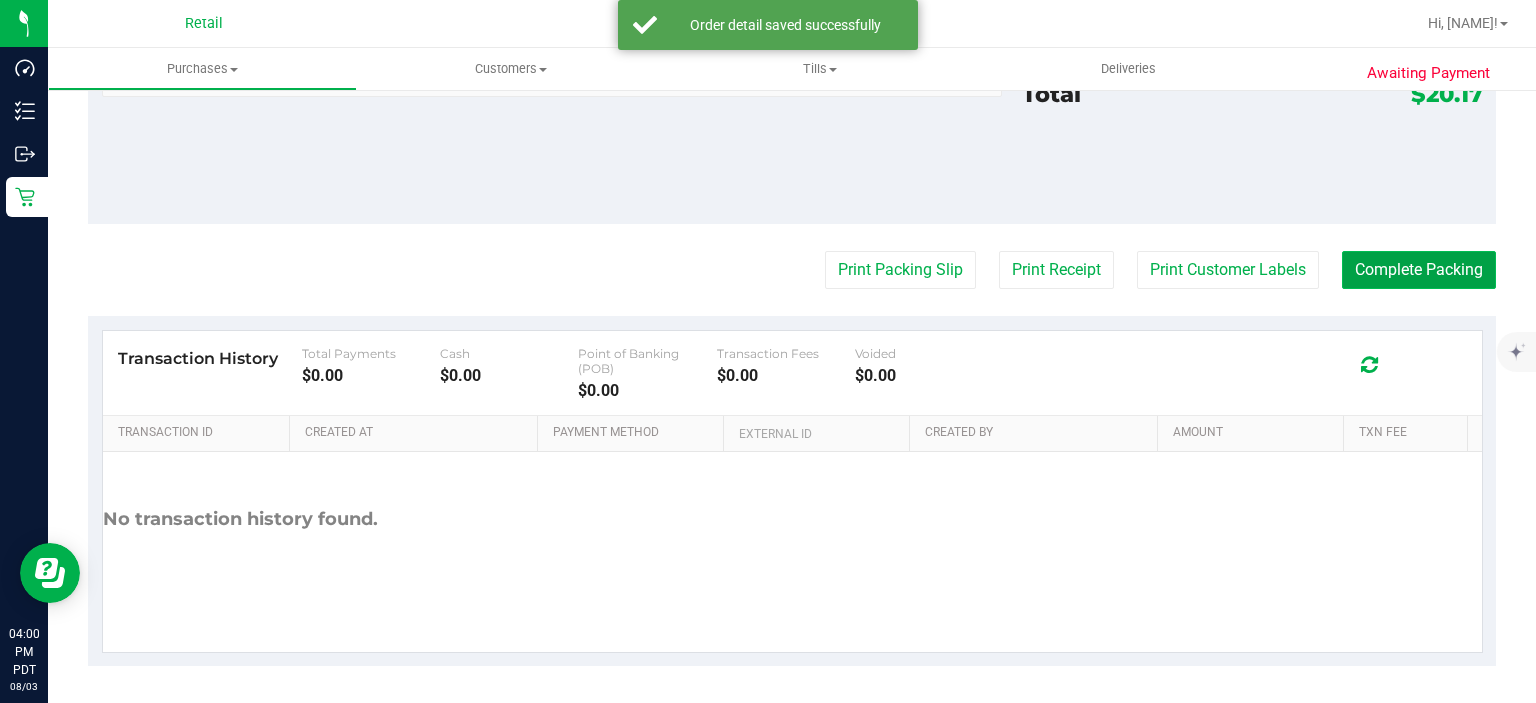 click on "Complete Packing" at bounding box center (1419, 270) 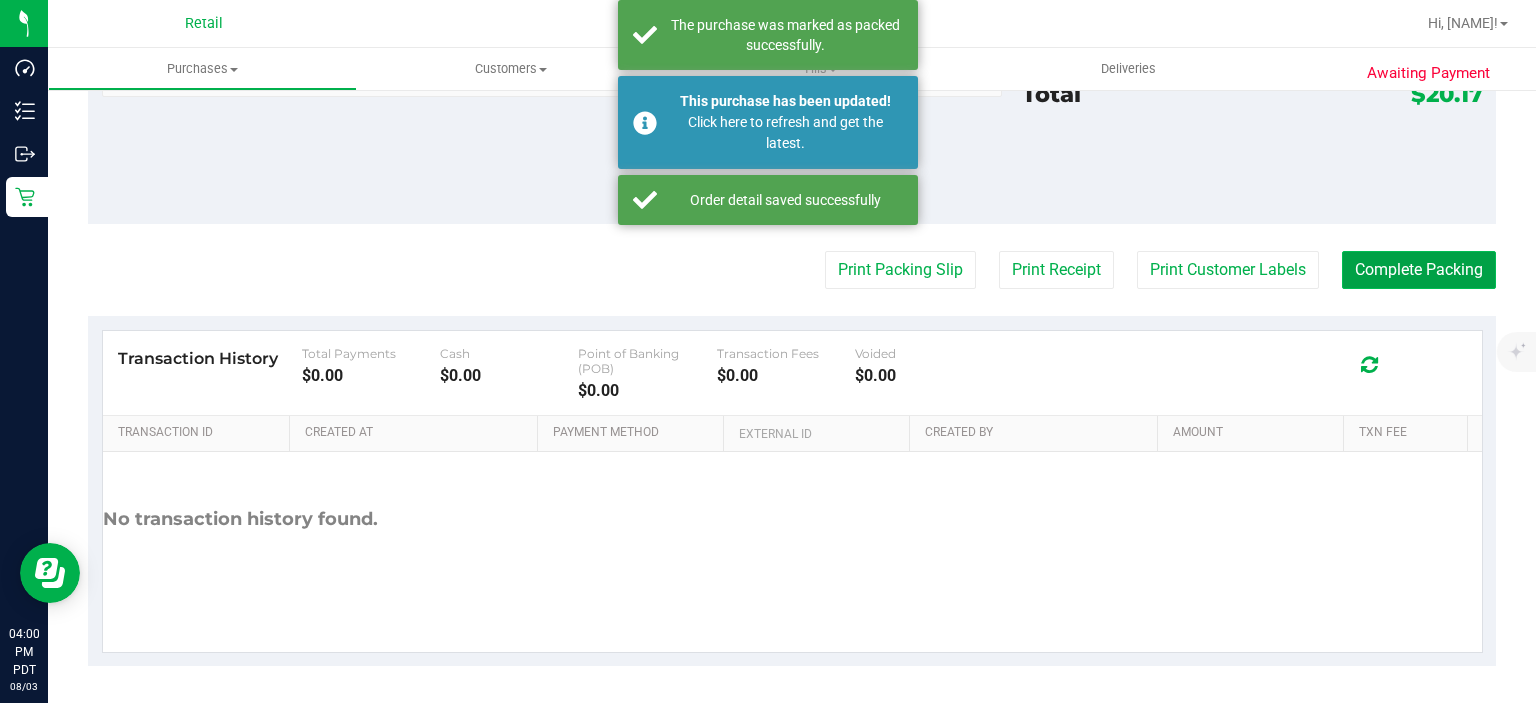 click on "Complete Packing" at bounding box center [1419, 270] 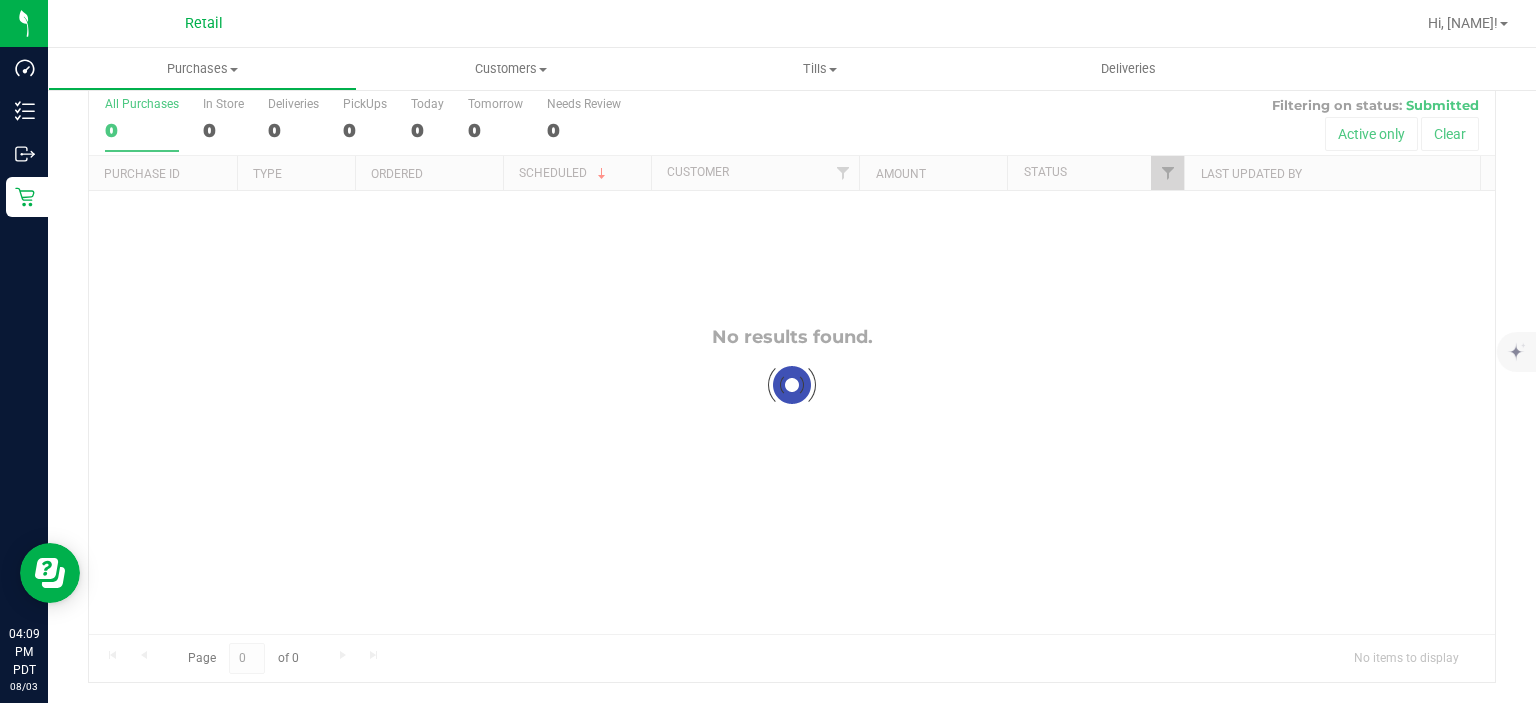 scroll, scrollTop: 0, scrollLeft: 0, axis: both 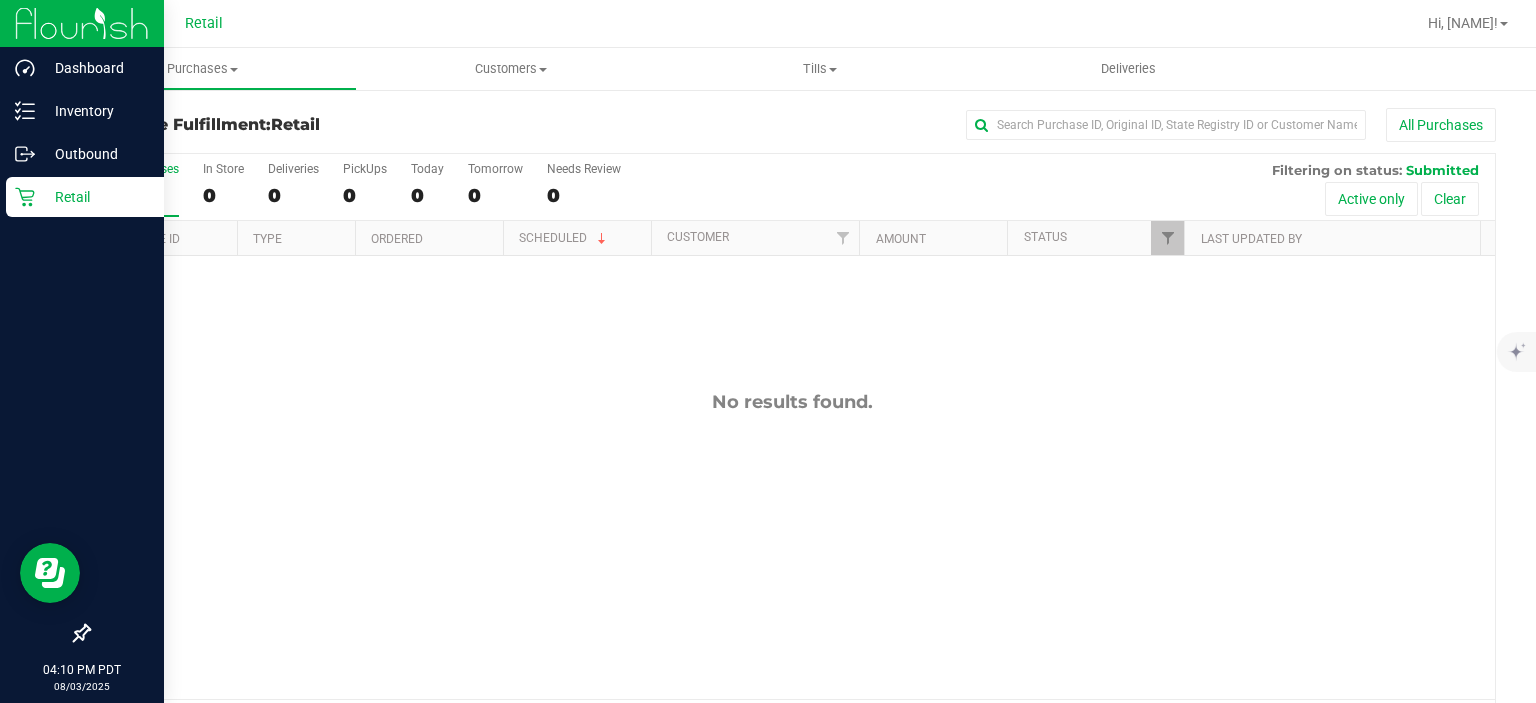 click on "Retail" at bounding box center (95, 197) 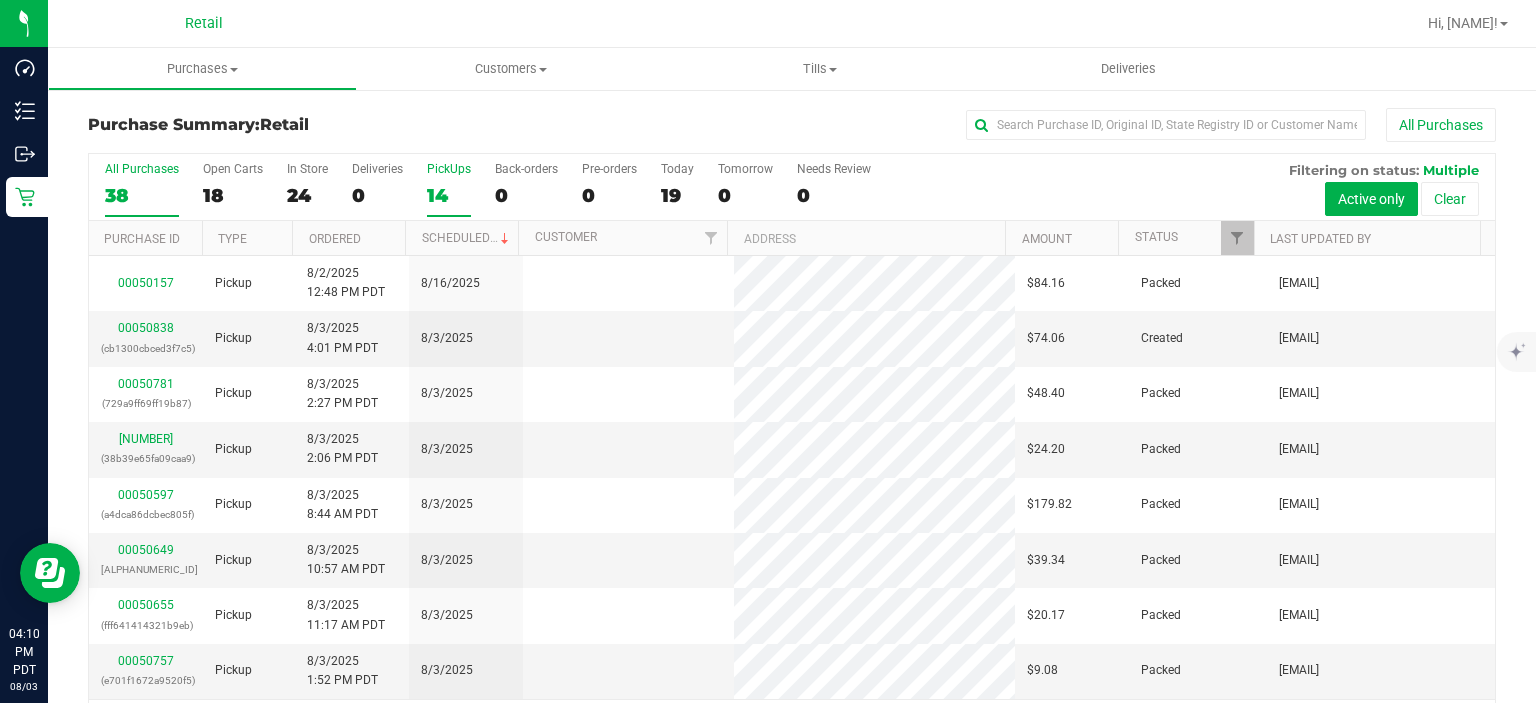 click on "PickUps" at bounding box center [449, 169] 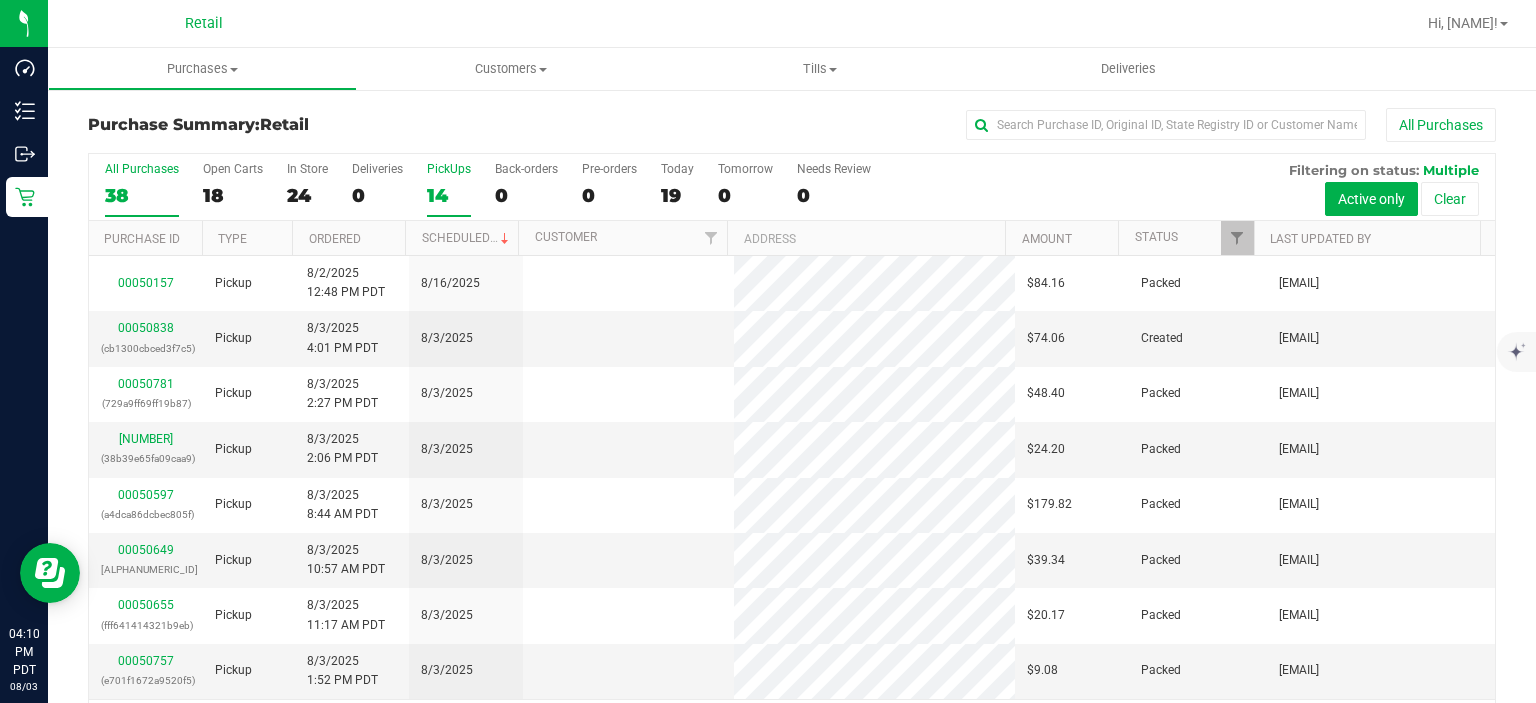 click on "PickUps
14" at bounding box center (0, 0) 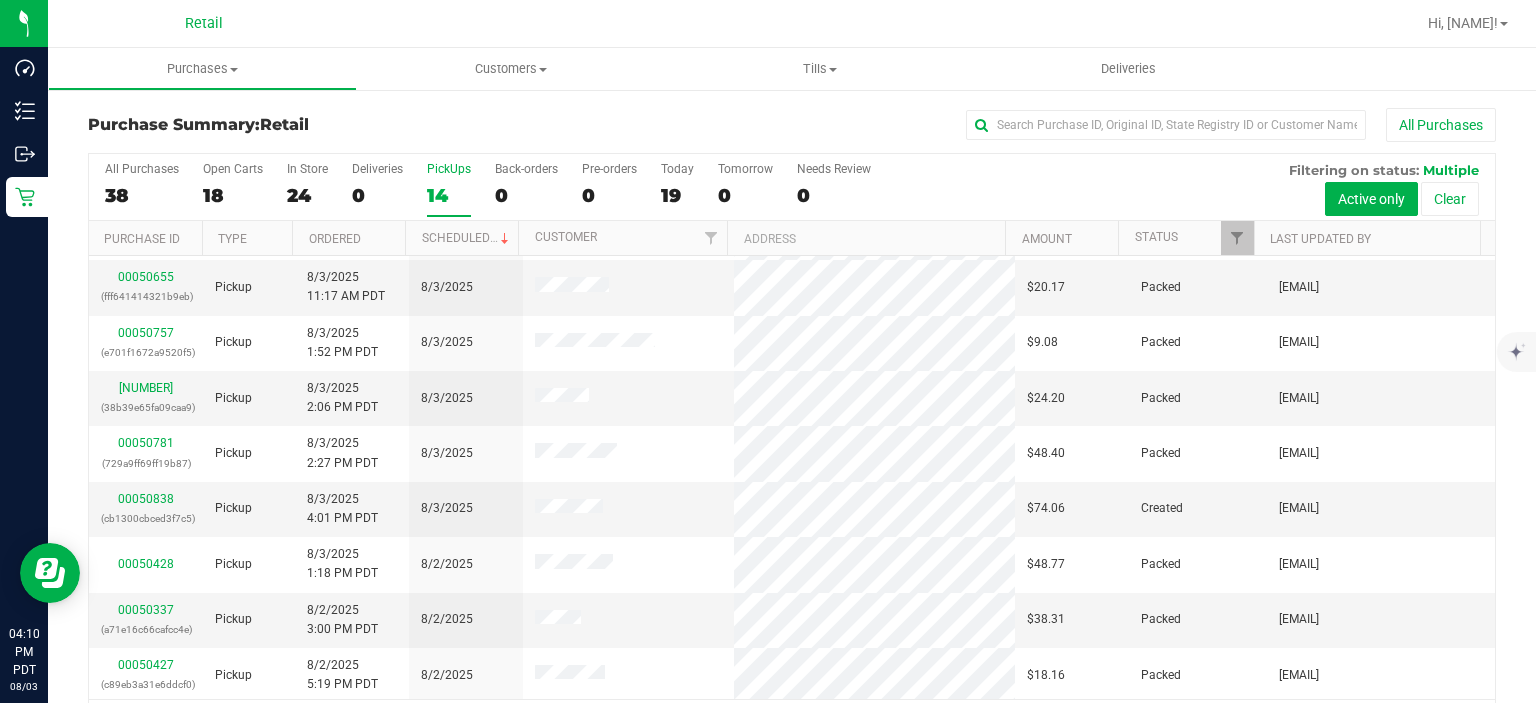 scroll, scrollTop: 164, scrollLeft: 0, axis: vertical 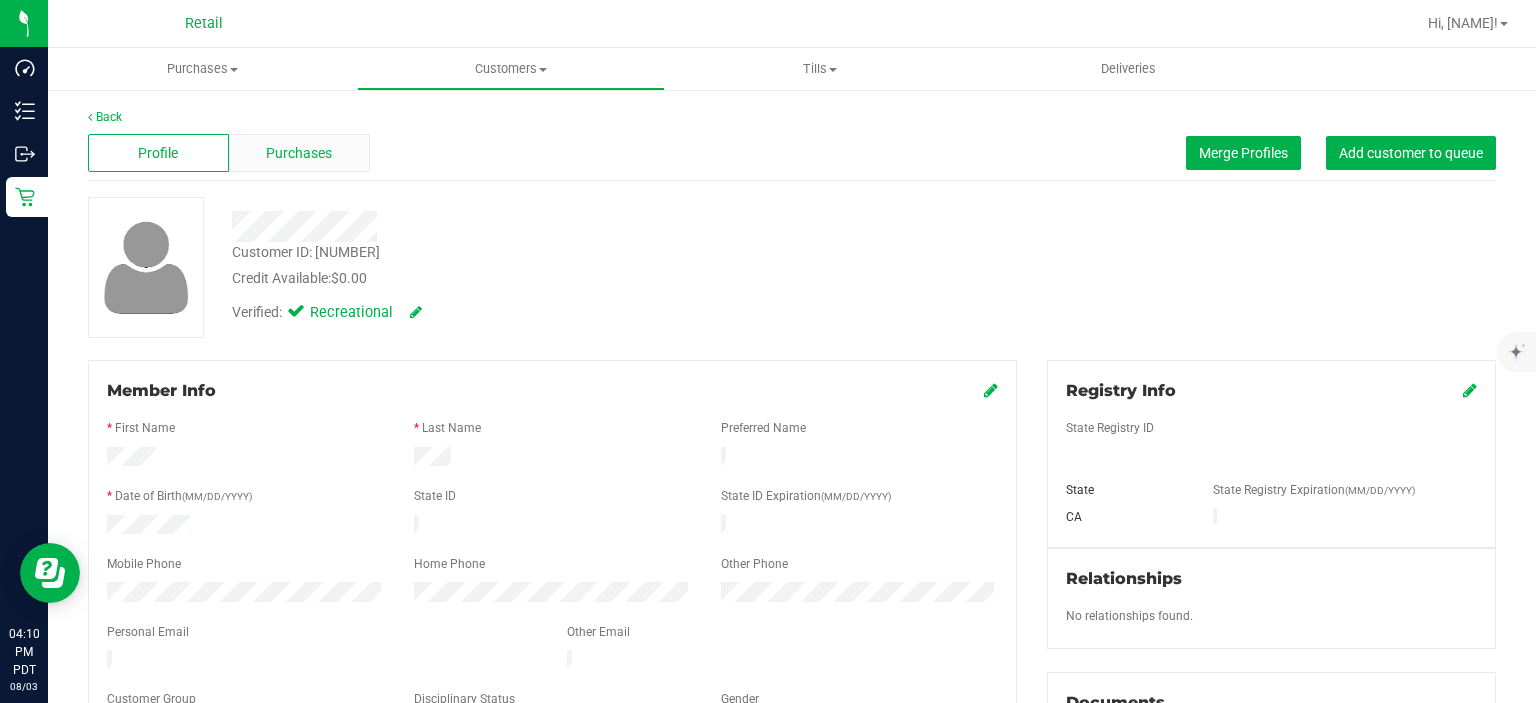 click on "Purchases" at bounding box center [299, 153] 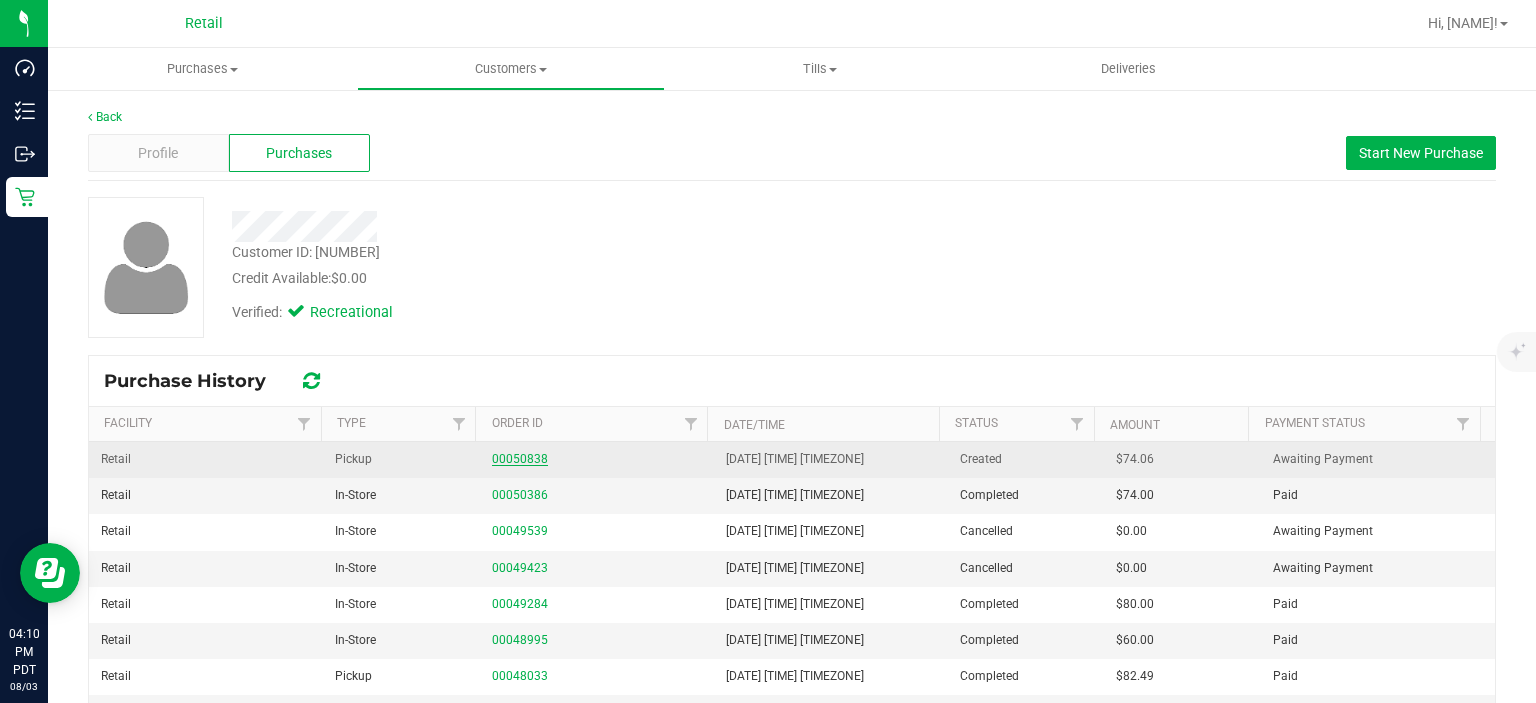 click on "00050838" at bounding box center [520, 459] 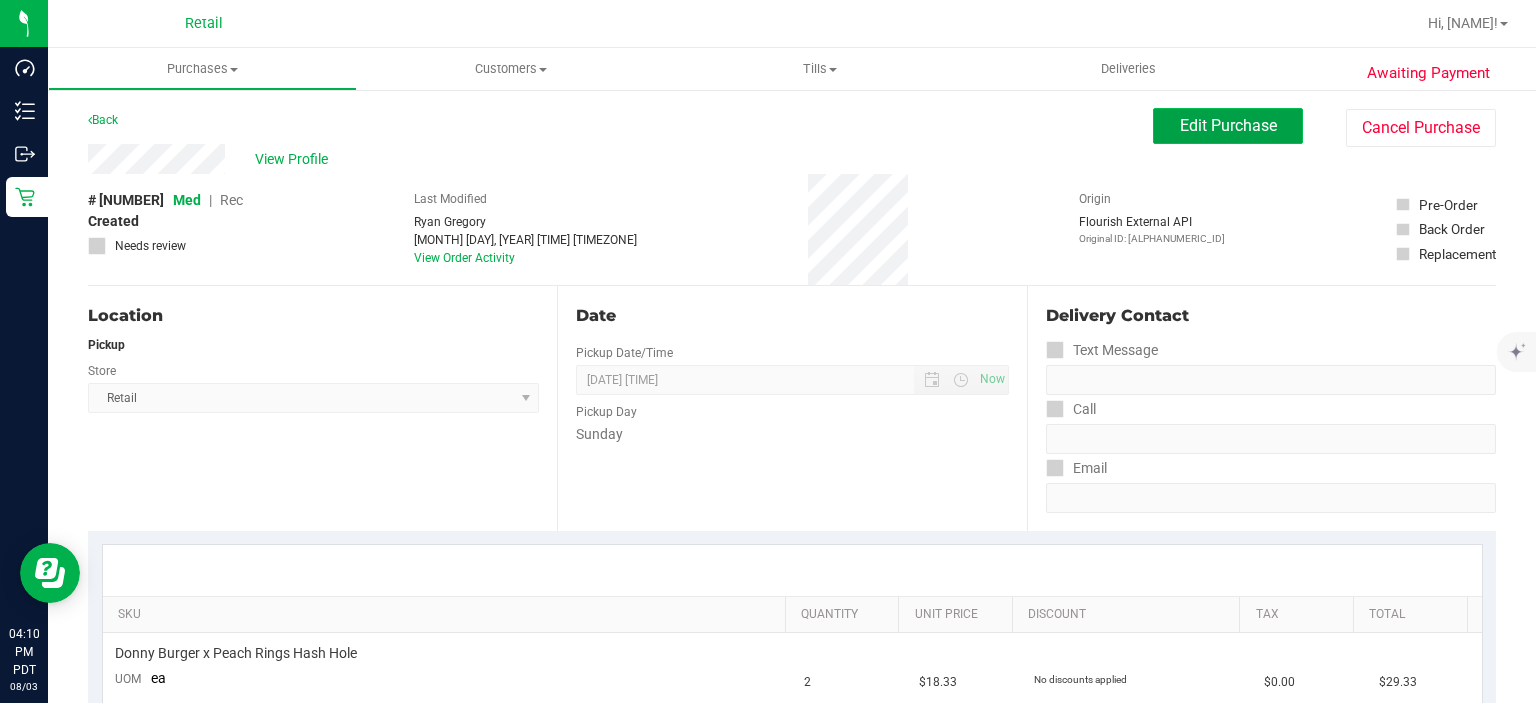 click on "Edit Purchase" at bounding box center (1228, 125) 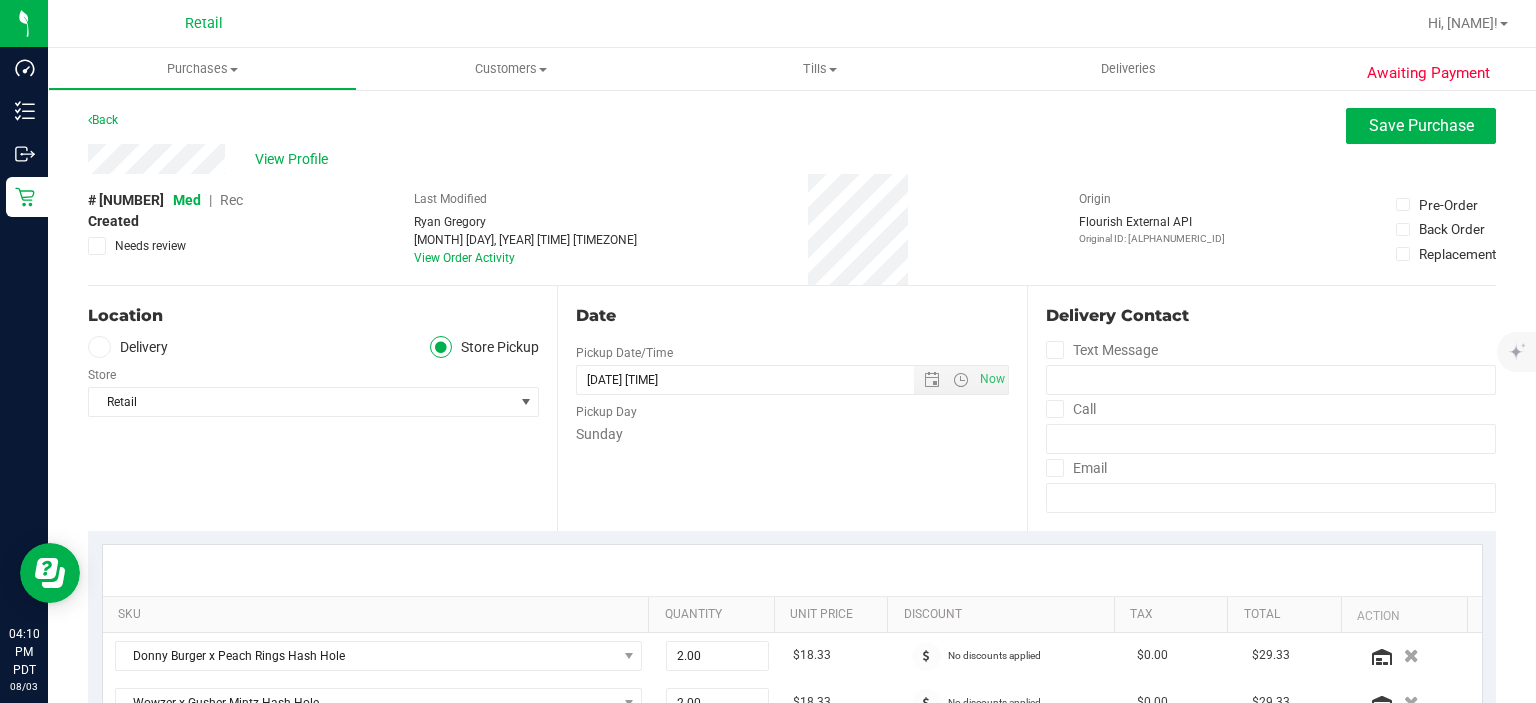 click on "Rec" at bounding box center (231, 200) 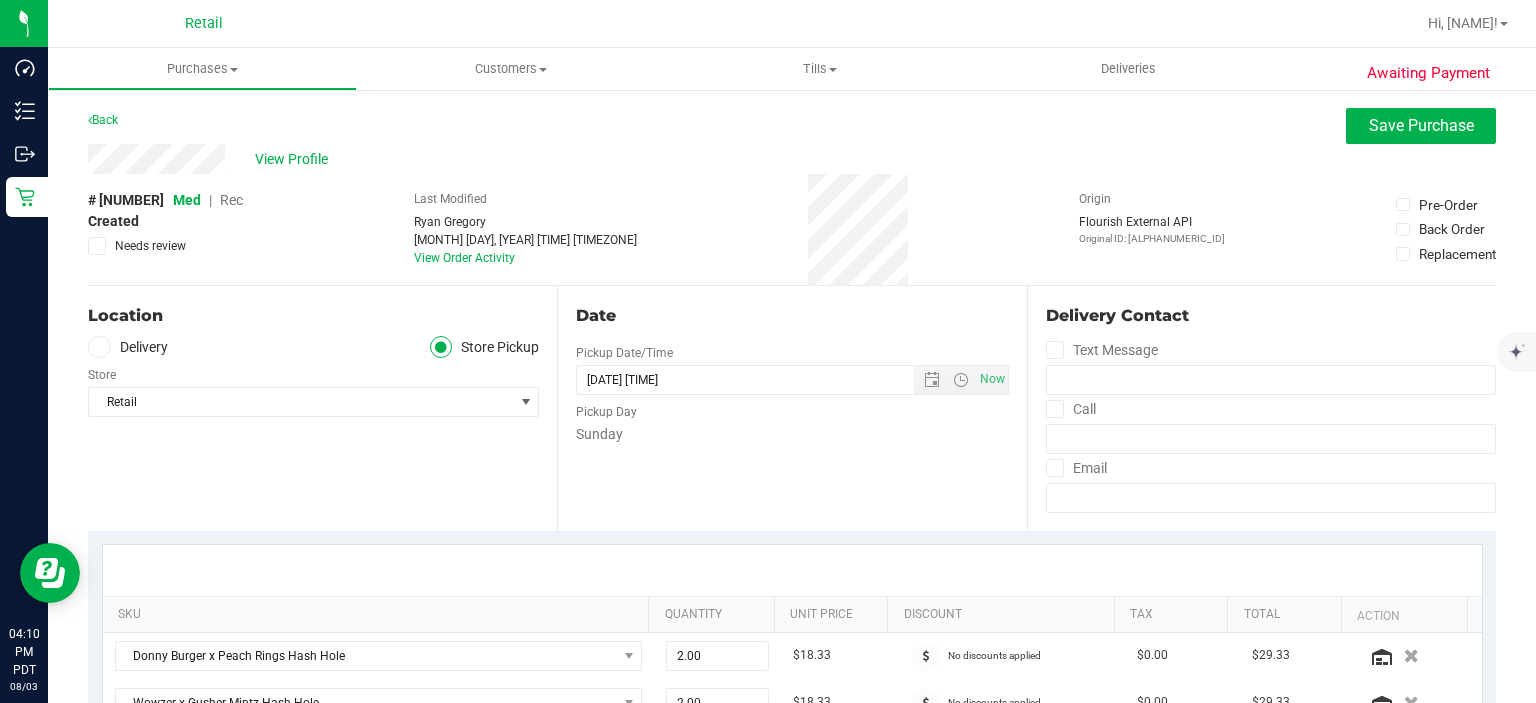 click on "Rec" at bounding box center [231, 200] 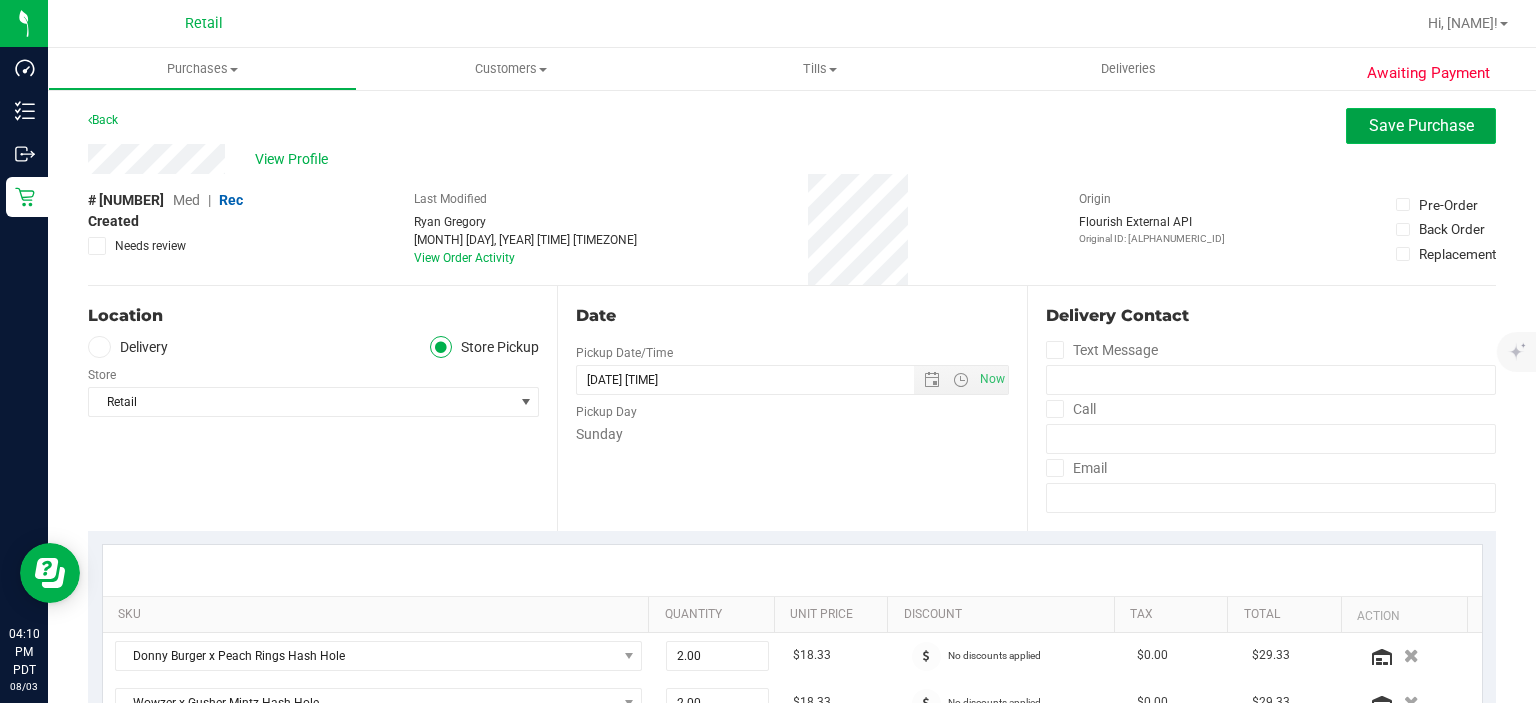 click on "Save Purchase" at bounding box center (1421, 125) 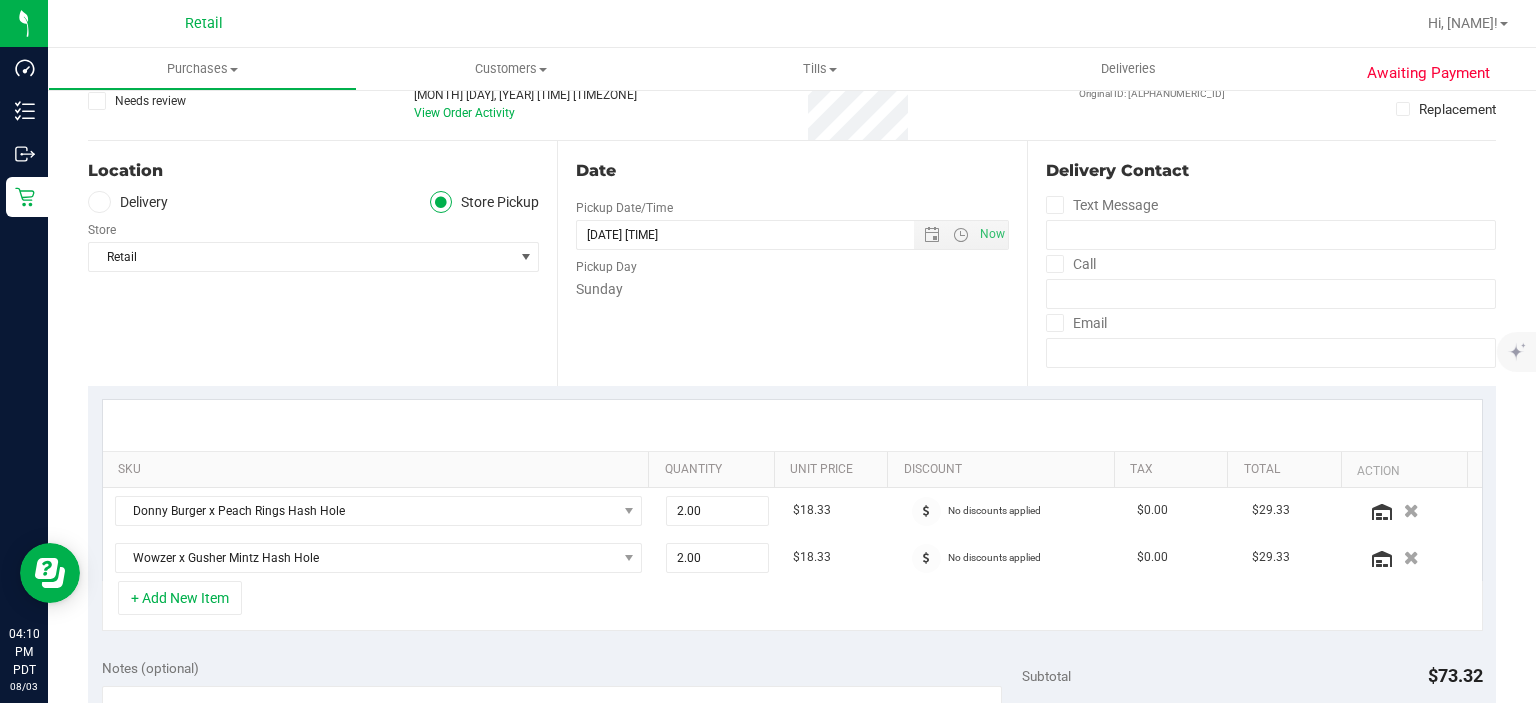 scroll, scrollTop: 146, scrollLeft: 0, axis: vertical 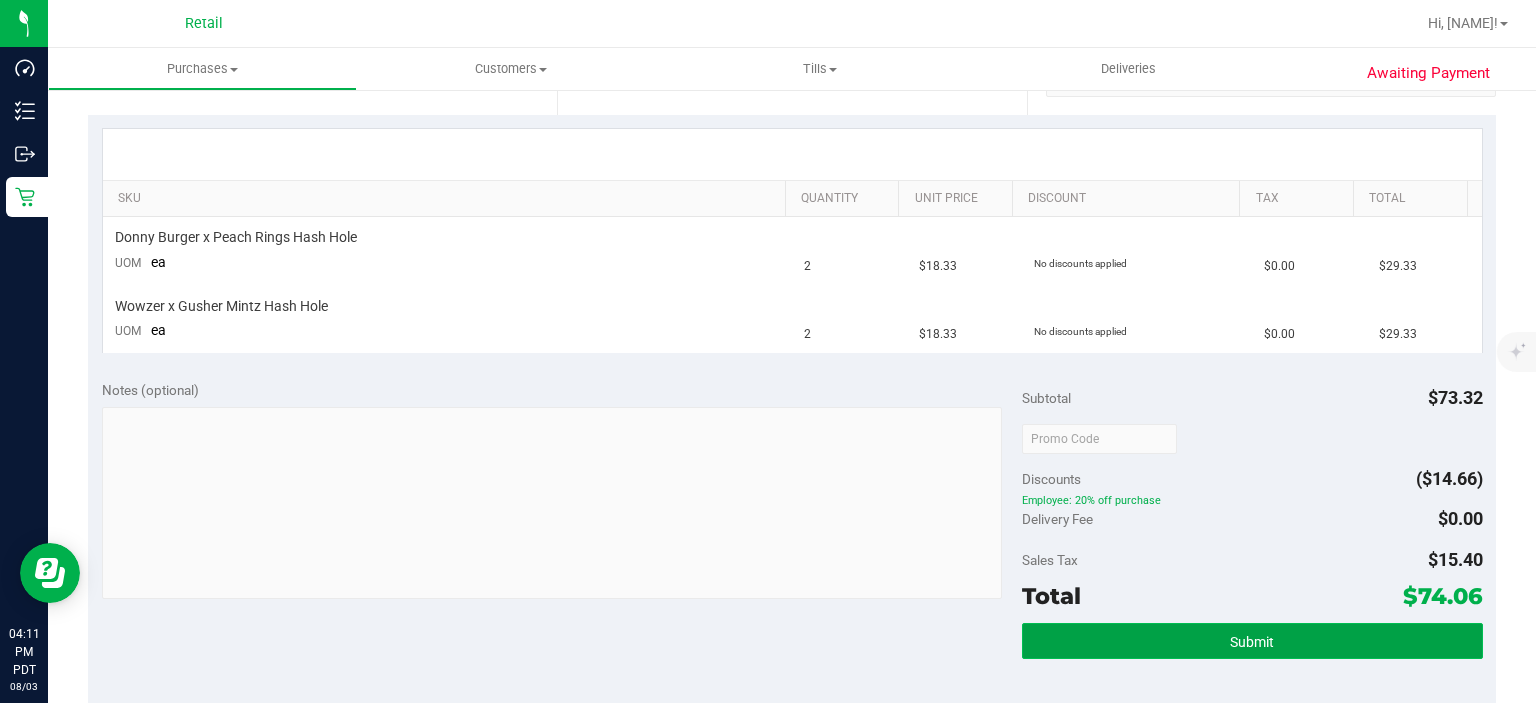 click on "Submit" at bounding box center [1252, 641] 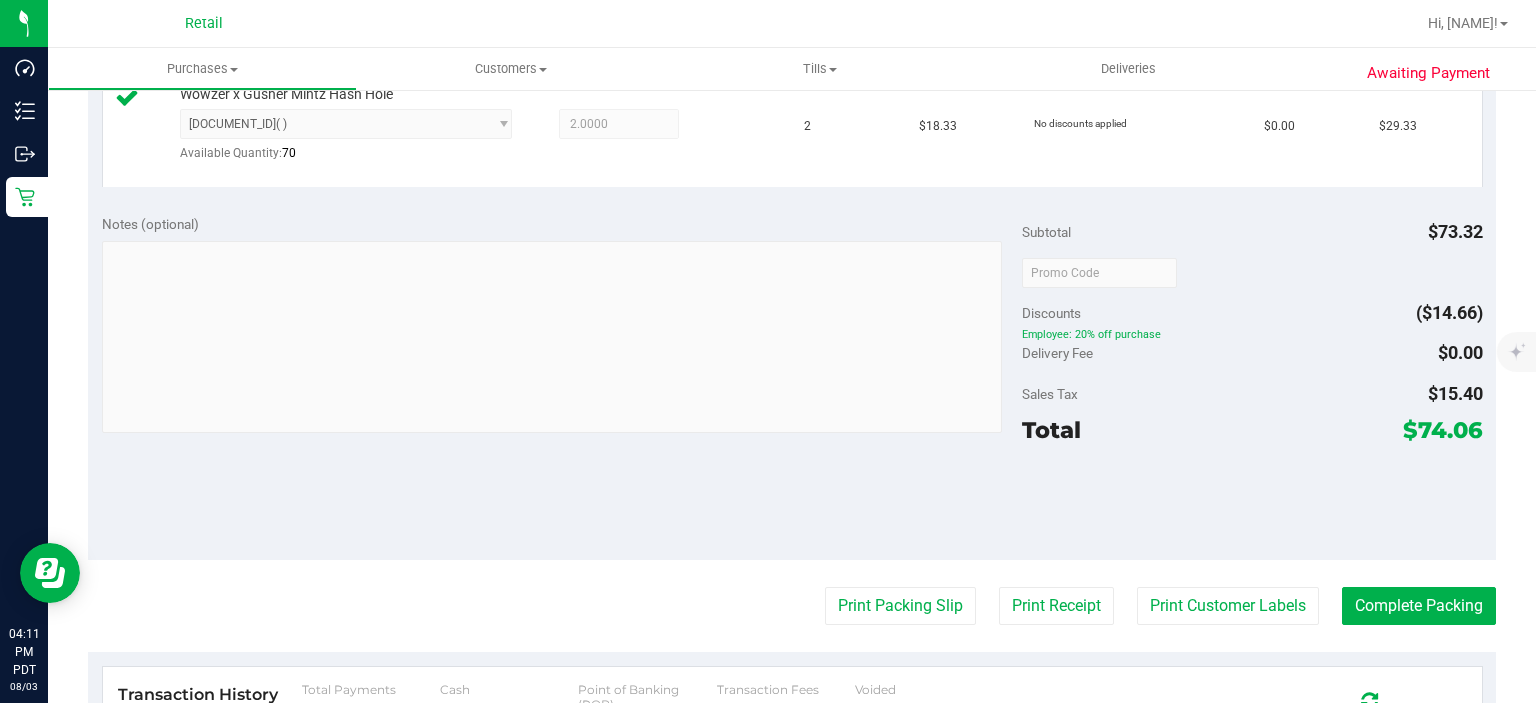 scroll, scrollTop: 729, scrollLeft: 0, axis: vertical 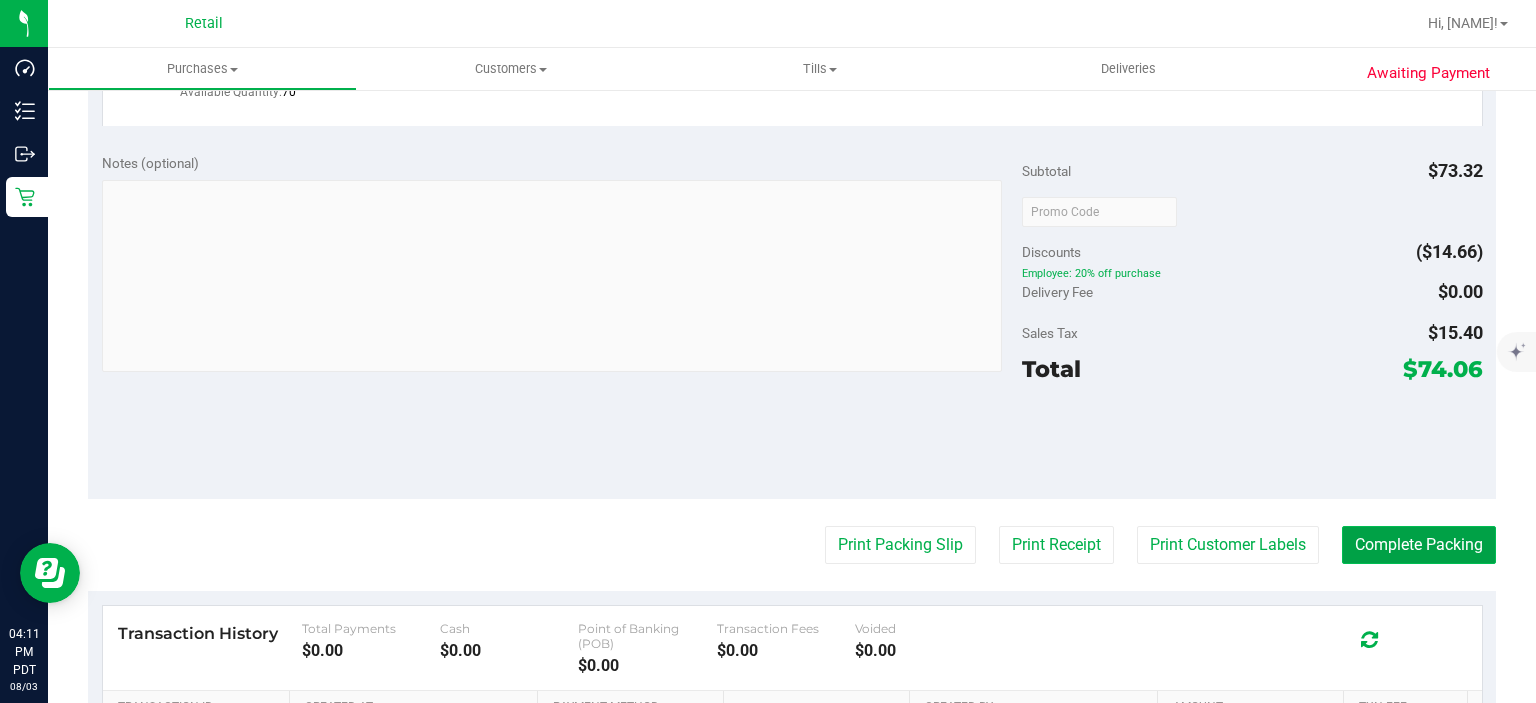 click on "Complete Packing" at bounding box center (1419, 545) 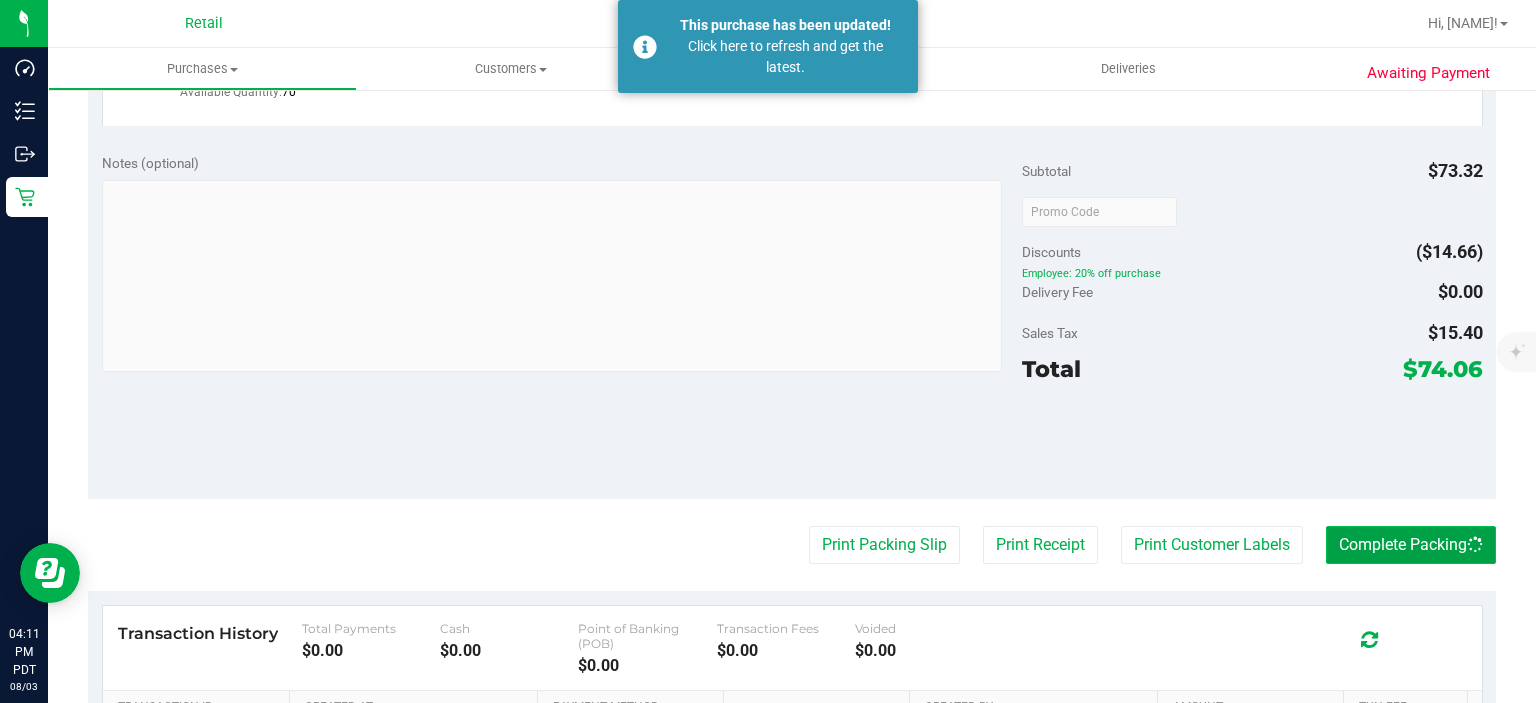 click on "Complete Packing" at bounding box center [1411, 545] 